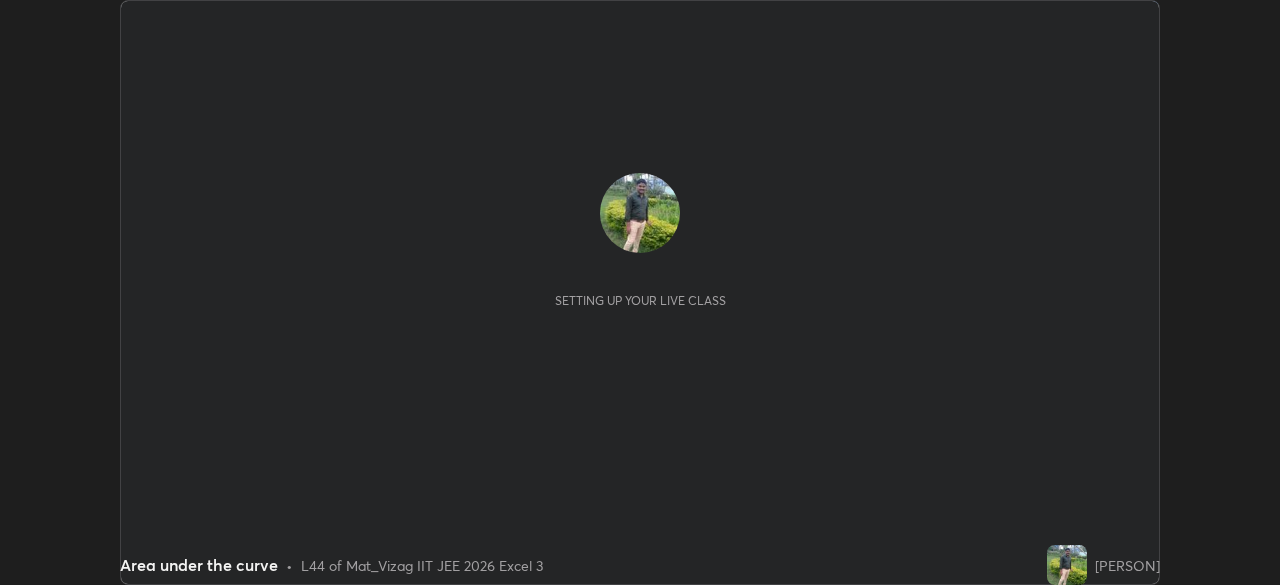scroll, scrollTop: 0, scrollLeft: 0, axis: both 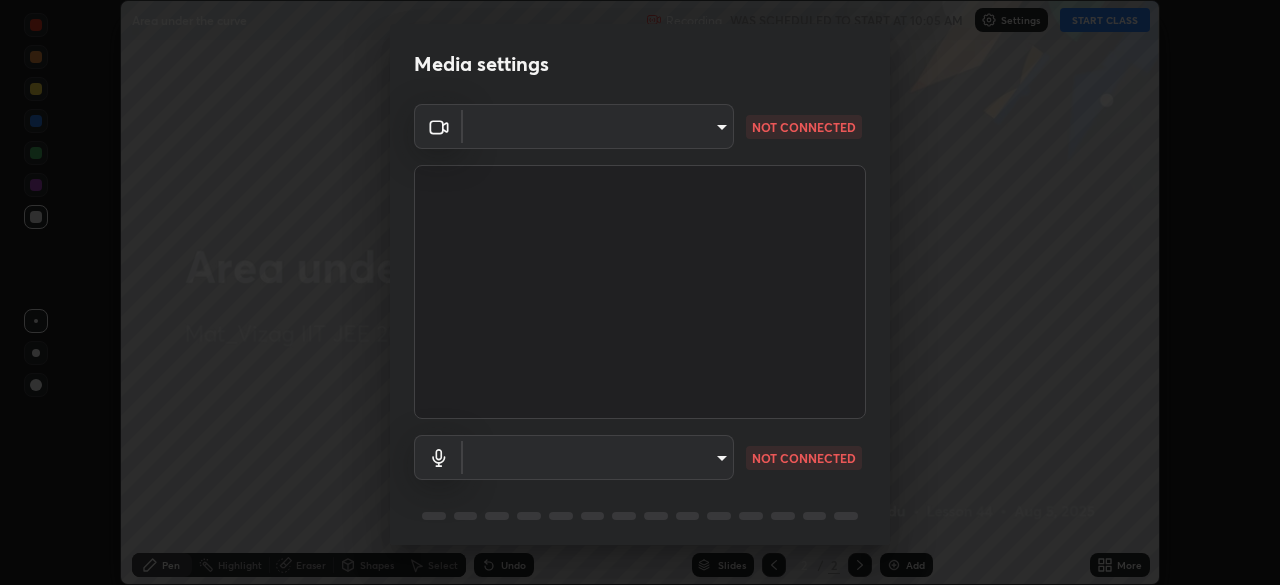 type on "16a3ea641df93e9f5ebf54f9e04601d458bfbe5b1de0b77a33e5a410cb71acb5" 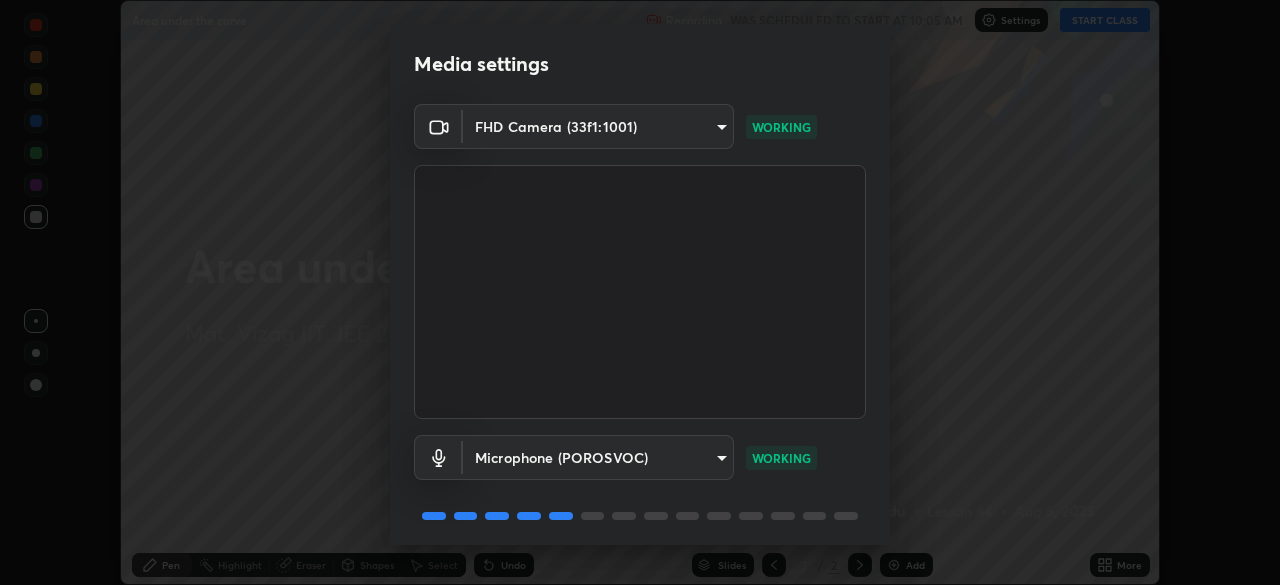 scroll, scrollTop: 71, scrollLeft: 0, axis: vertical 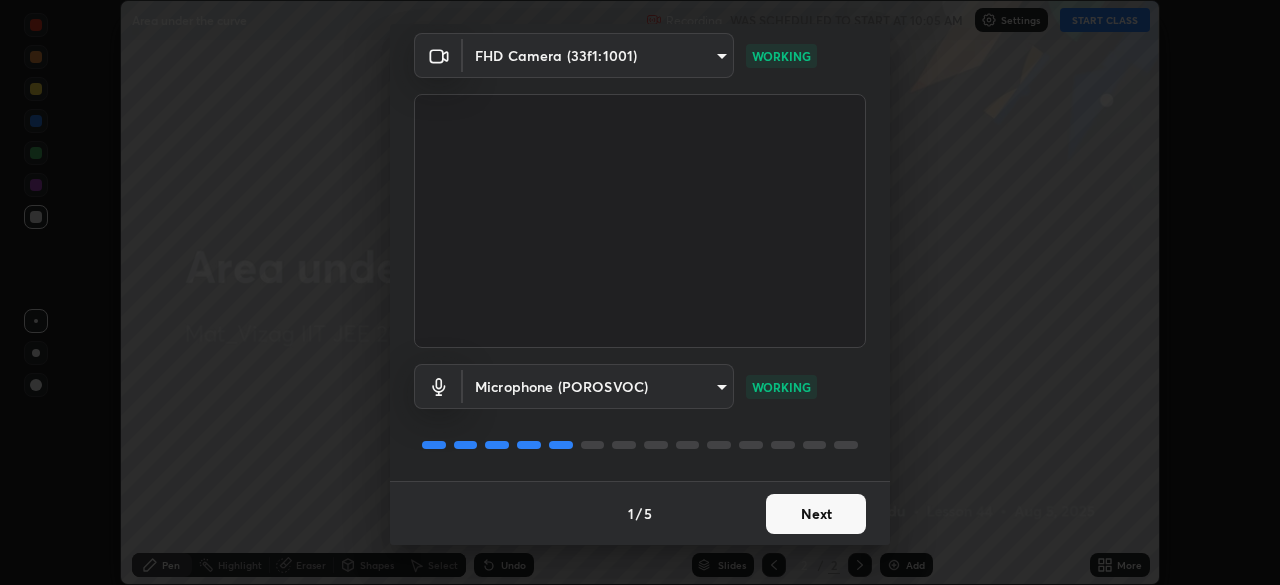 click on "Next" at bounding box center [816, 514] 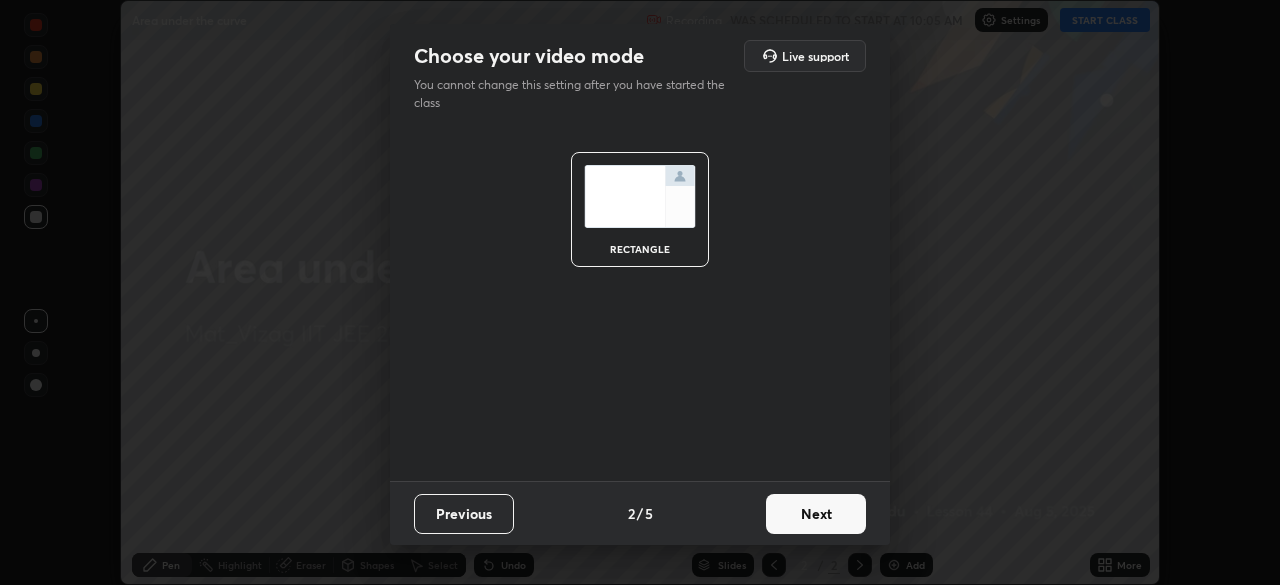 click on "Next" at bounding box center (816, 514) 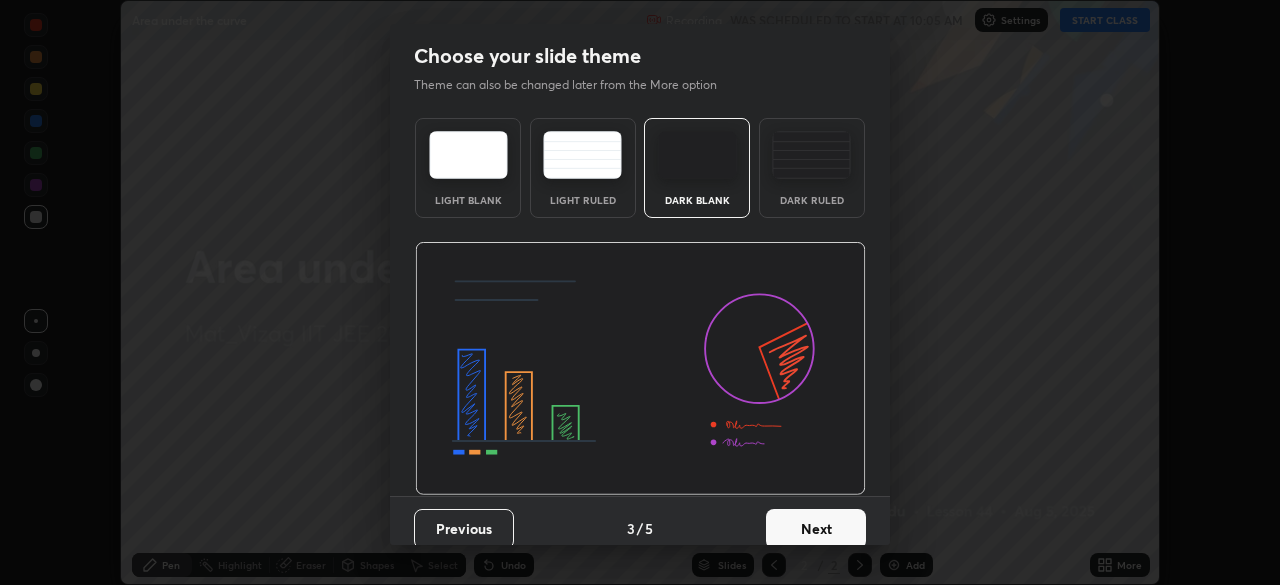 click on "Next" at bounding box center (816, 529) 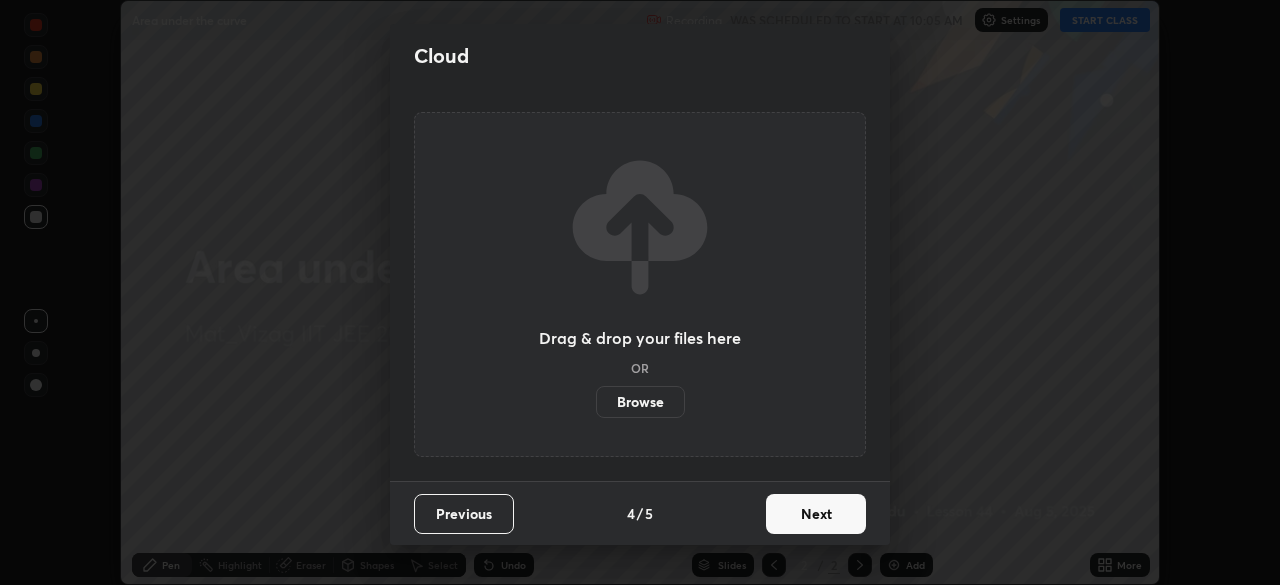 click on "Next" at bounding box center [816, 514] 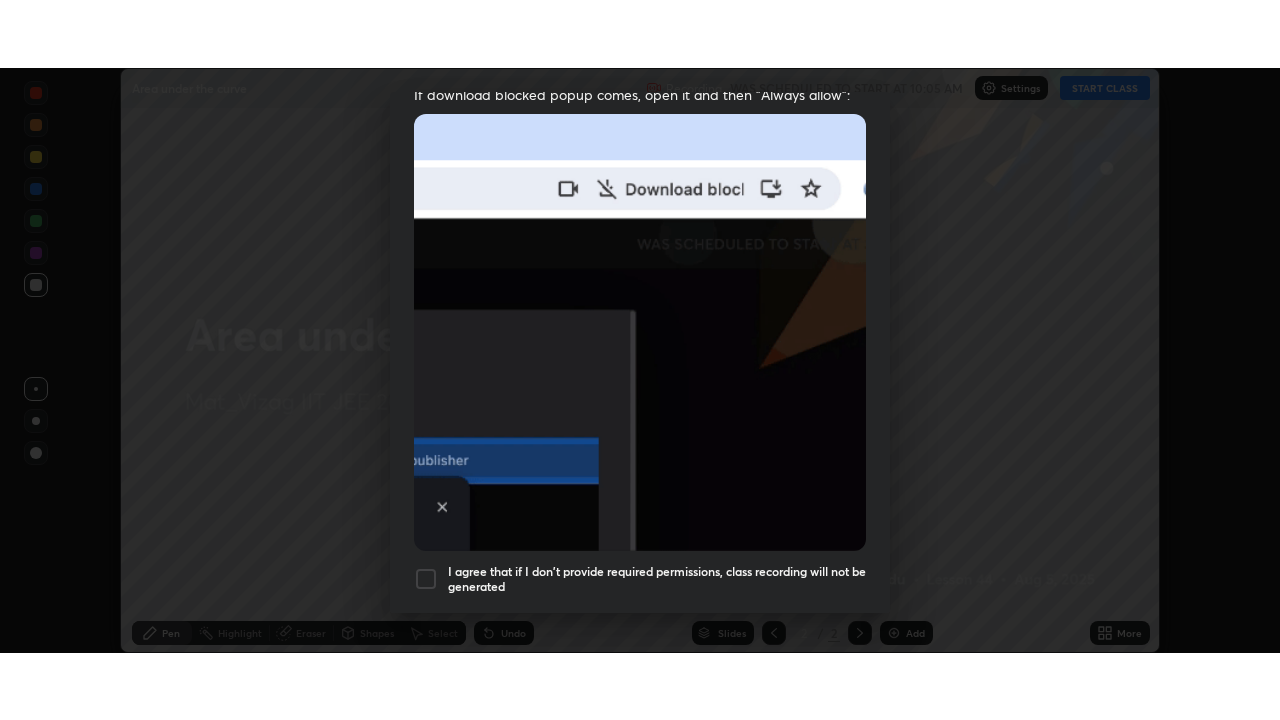 scroll, scrollTop: 479, scrollLeft: 0, axis: vertical 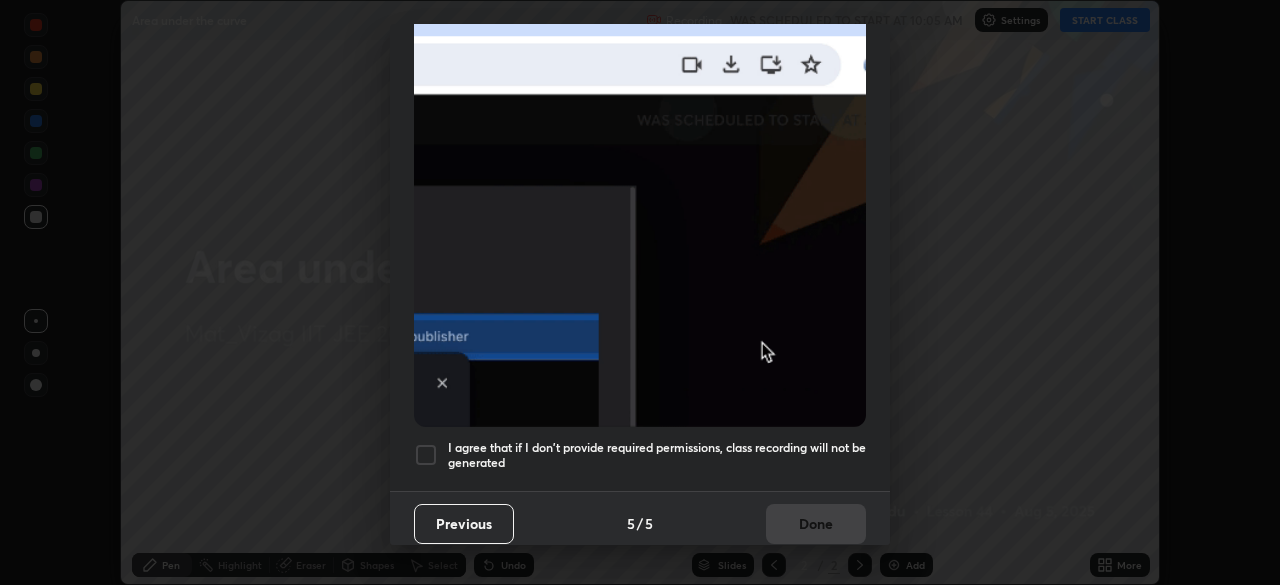 click at bounding box center (426, 455) 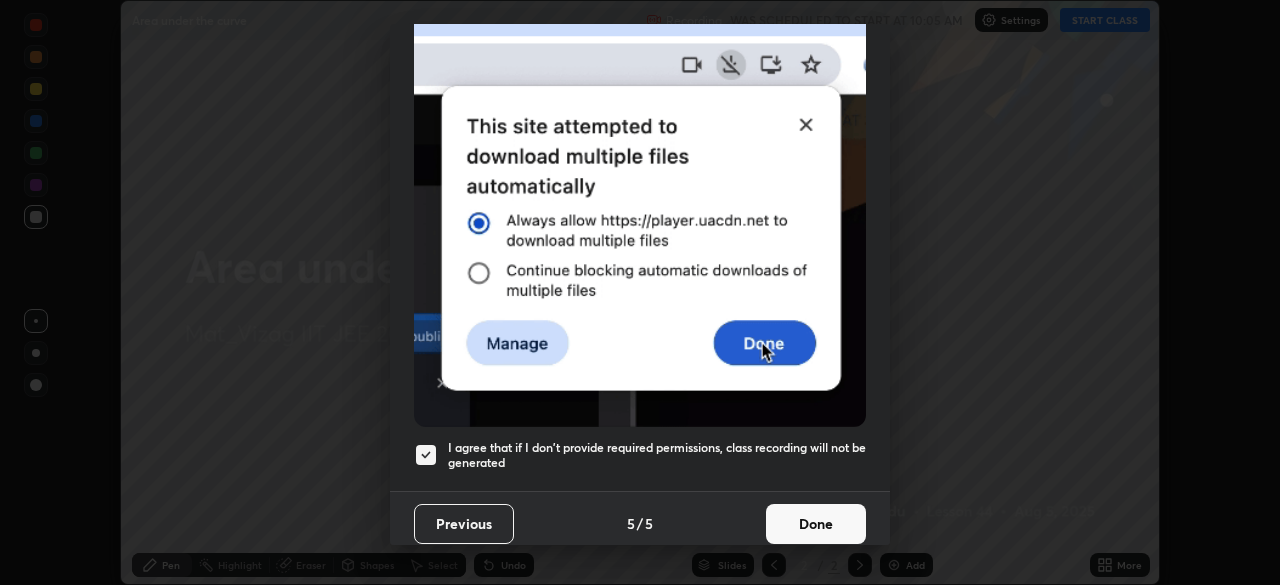 click on "Done" at bounding box center [816, 524] 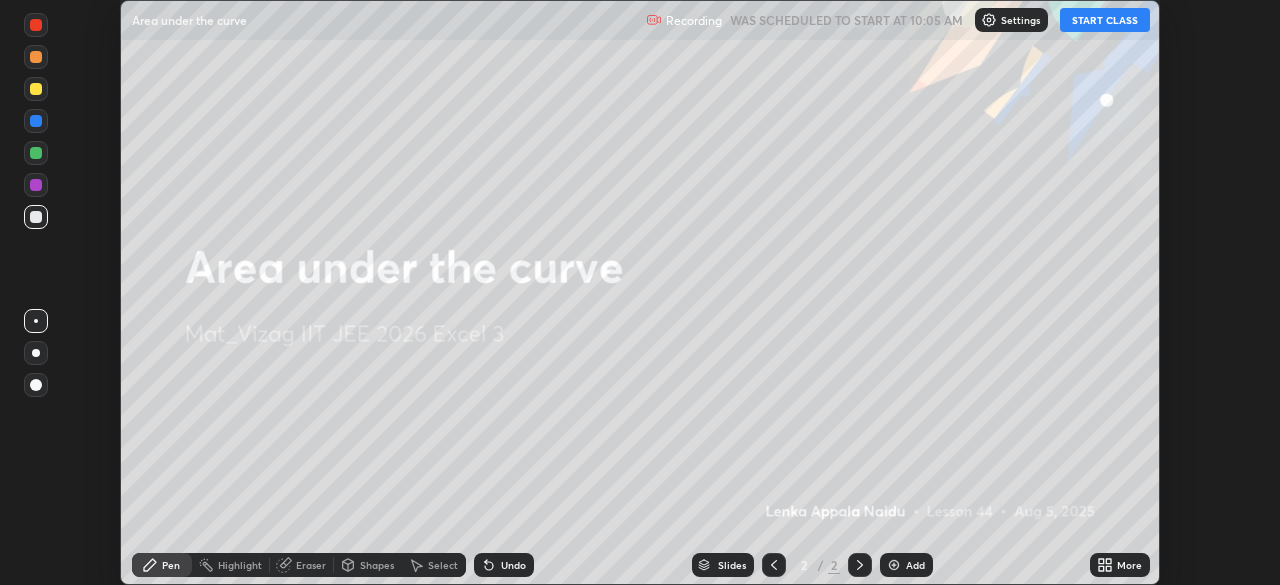 click 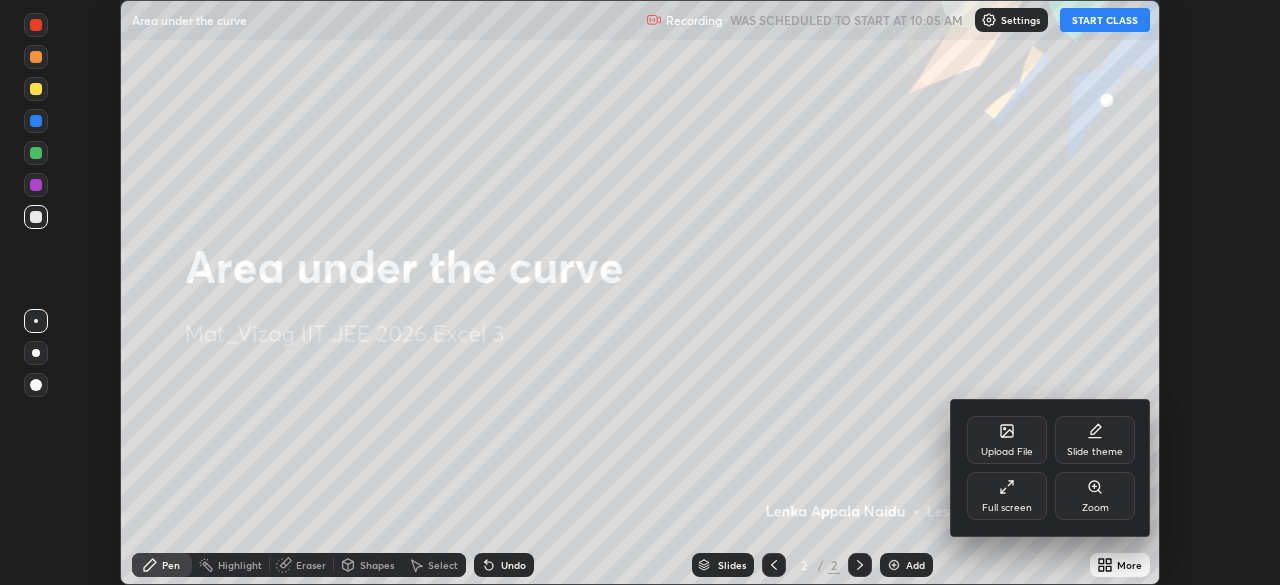 click on "Full screen" at bounding box center (1007, 496) 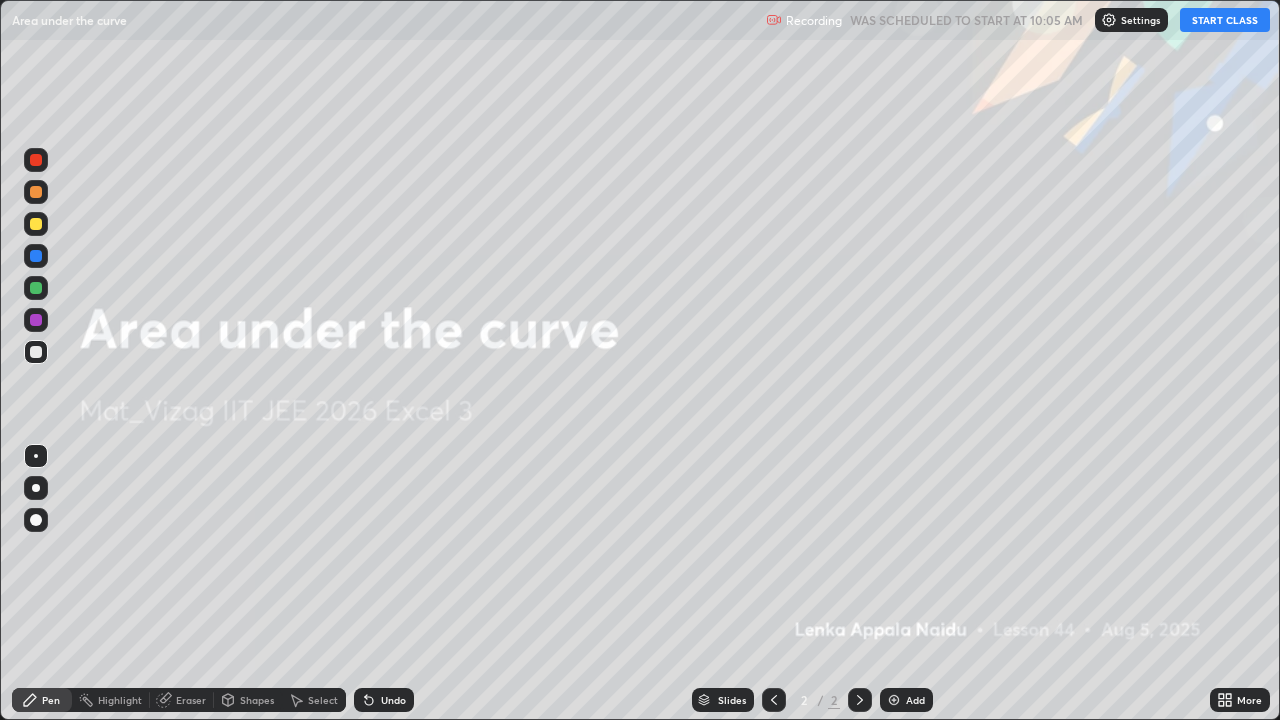 scroll, scrollTop: 99280, scrollLeft: 98720, axis: both 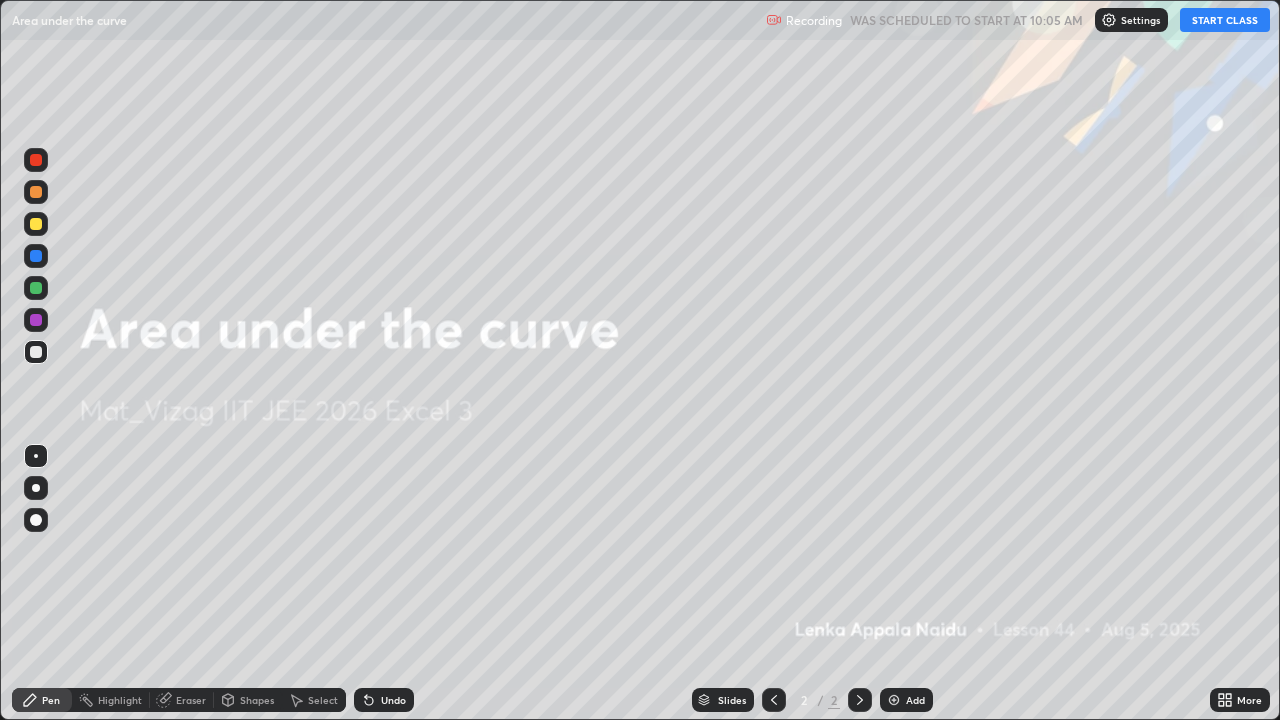 click at bounding box center [894, 700] 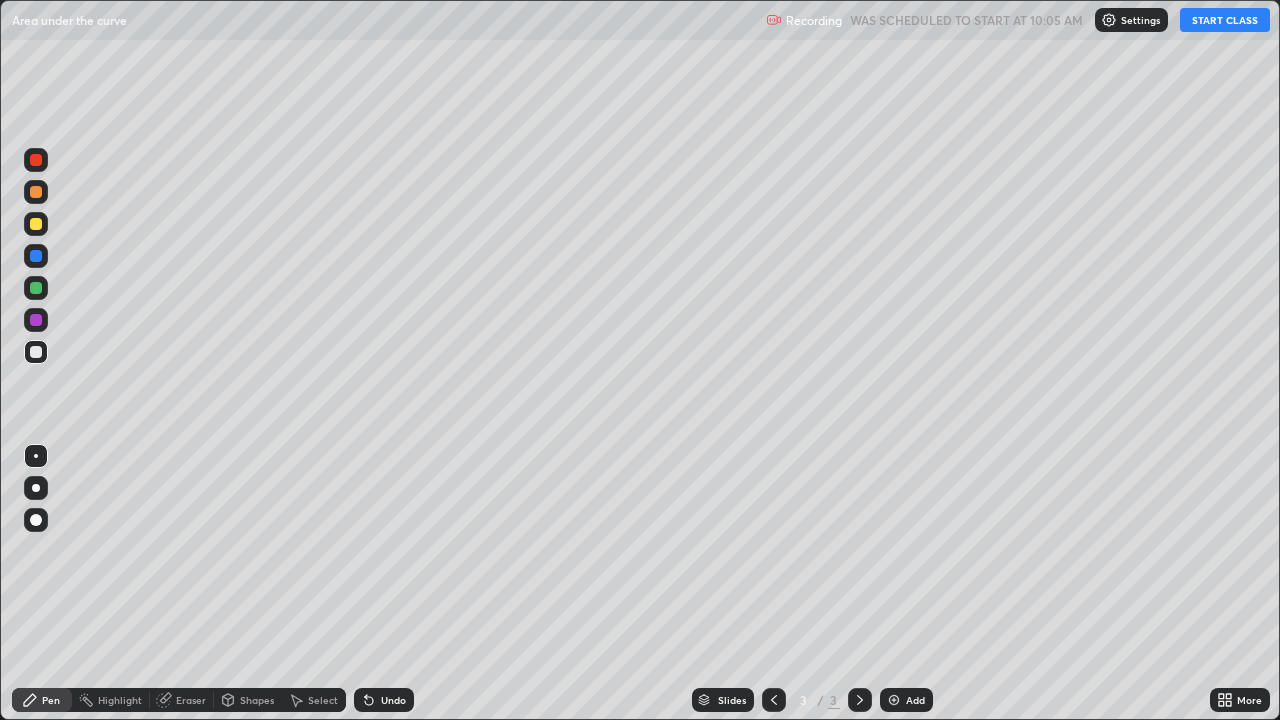 click on "START CLASS" at bounding box center [1225, 20] 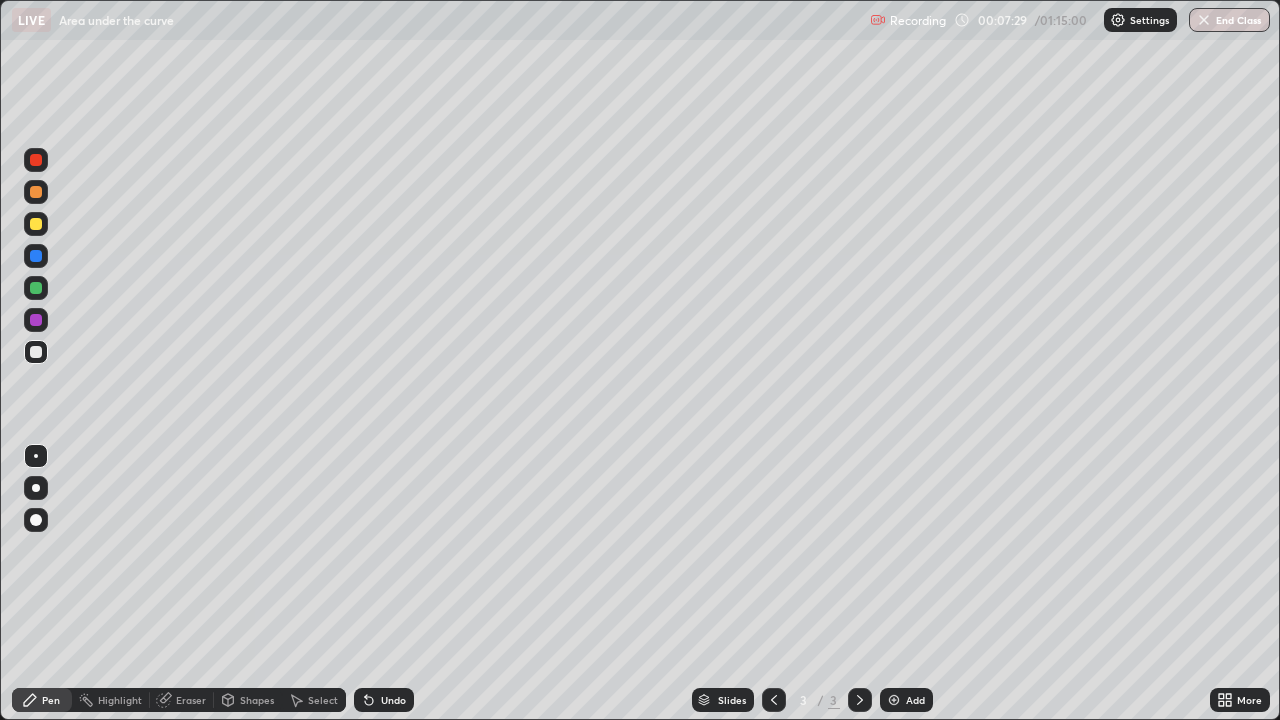 click at bounding box center [894, 700] 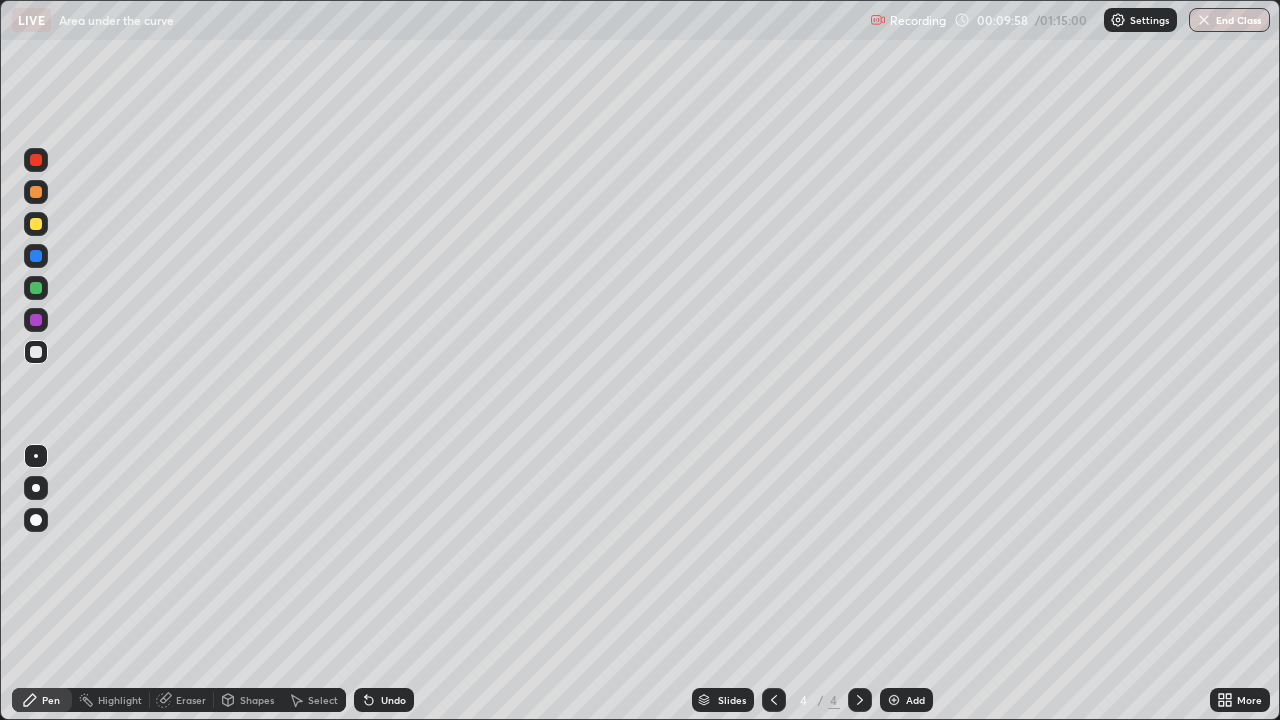 click 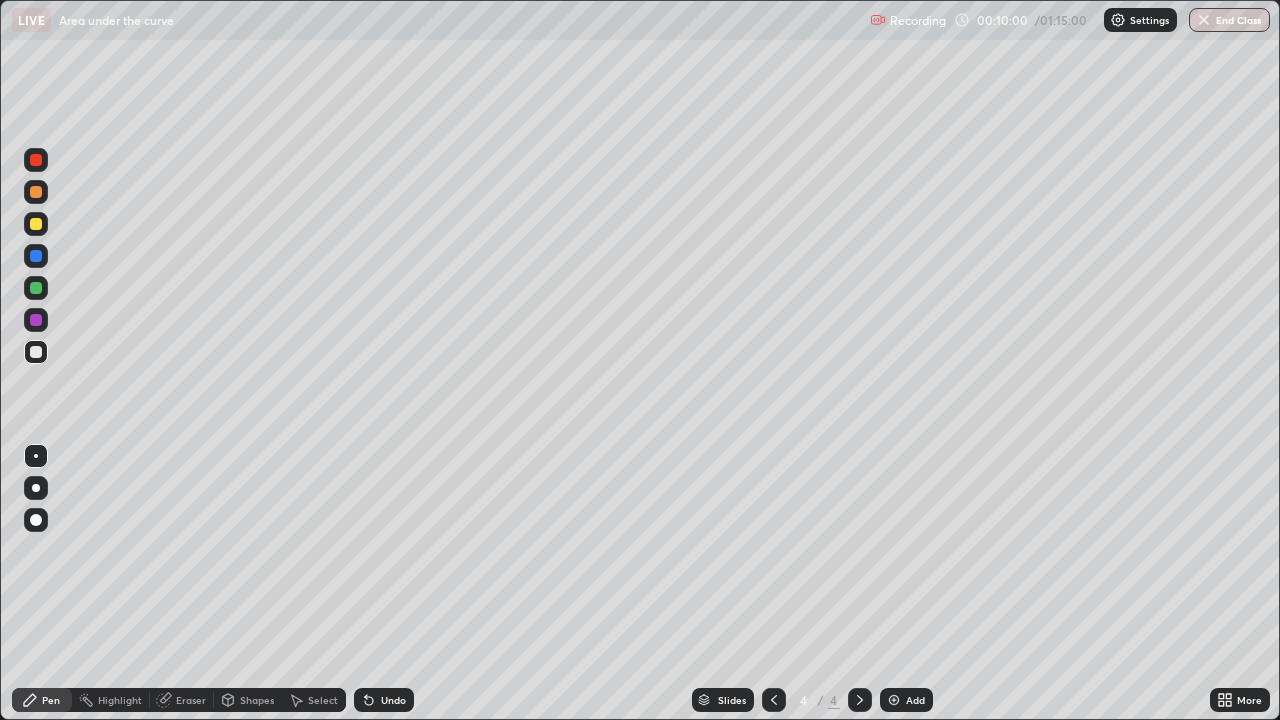 click on "Undo" at bounding box center (384, 700) 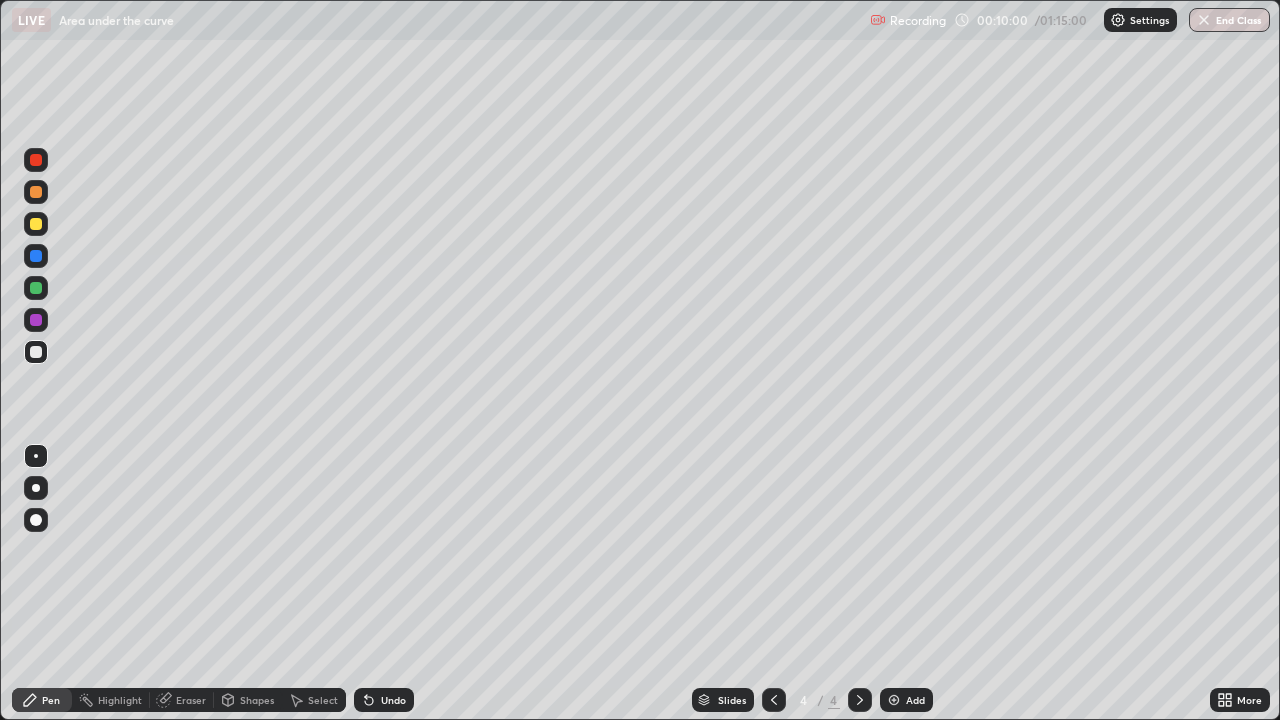 click on "Undo" at bounding box center (384, 700) 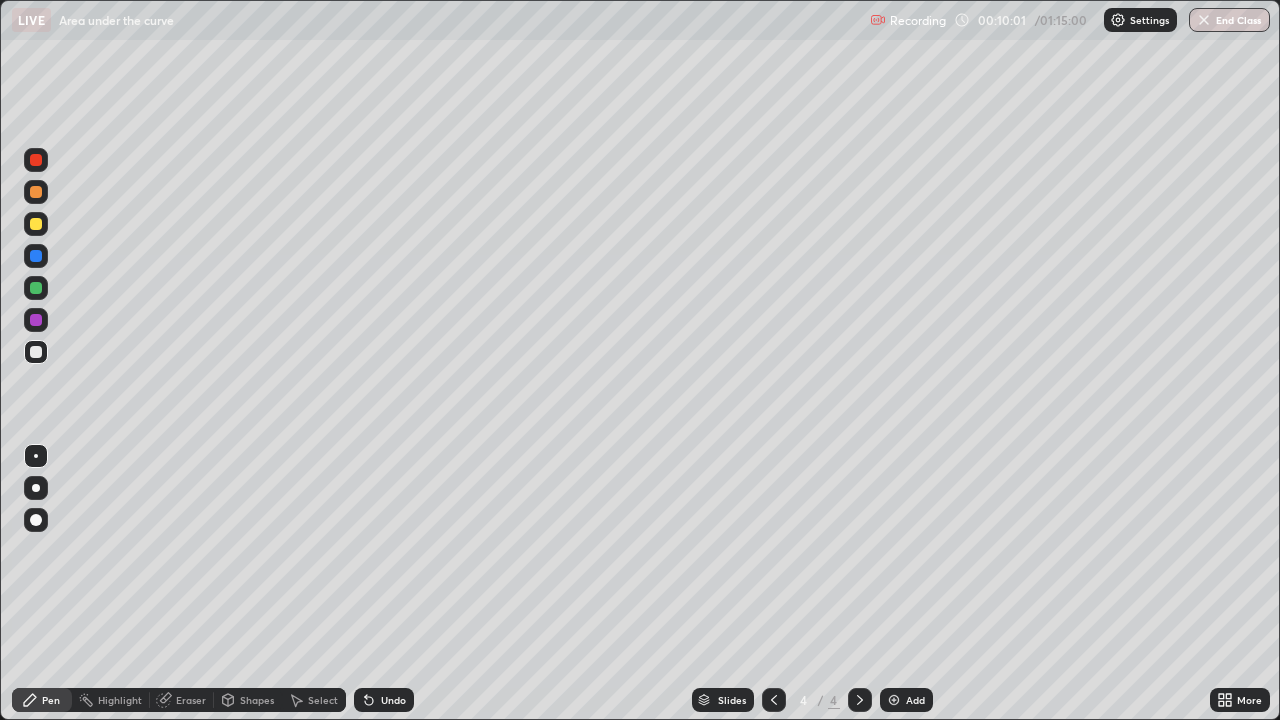 click 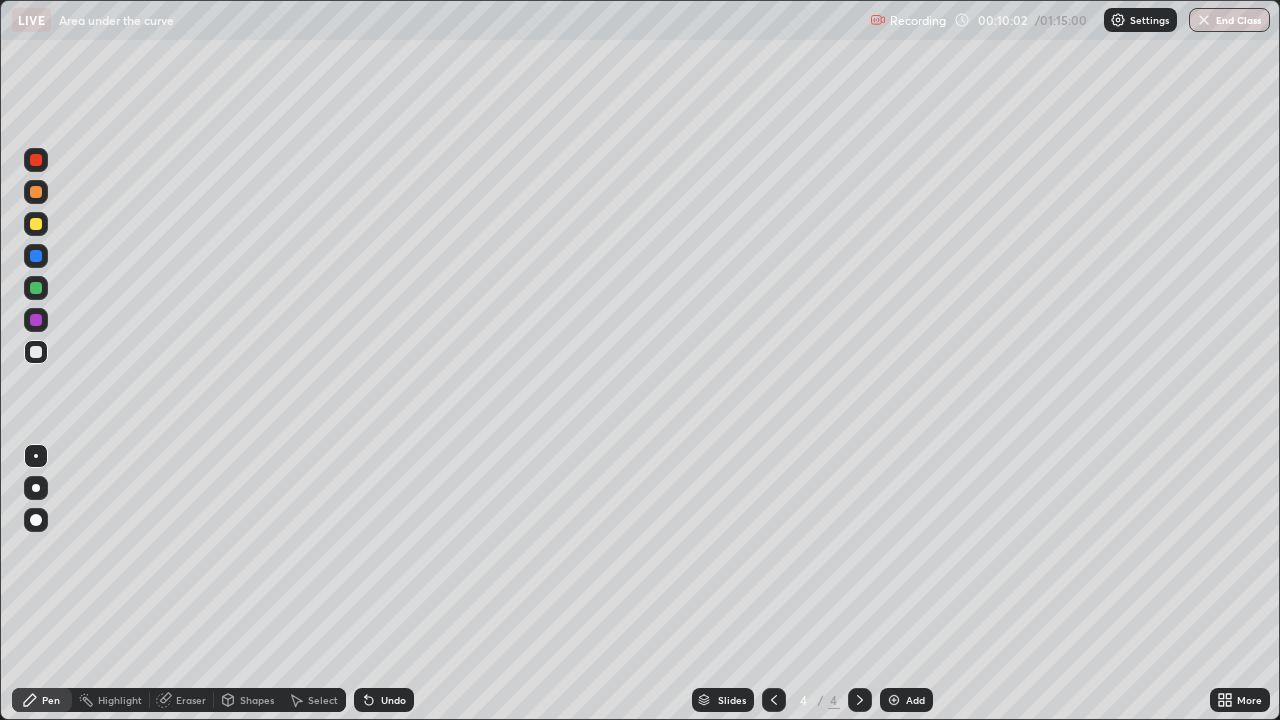 click 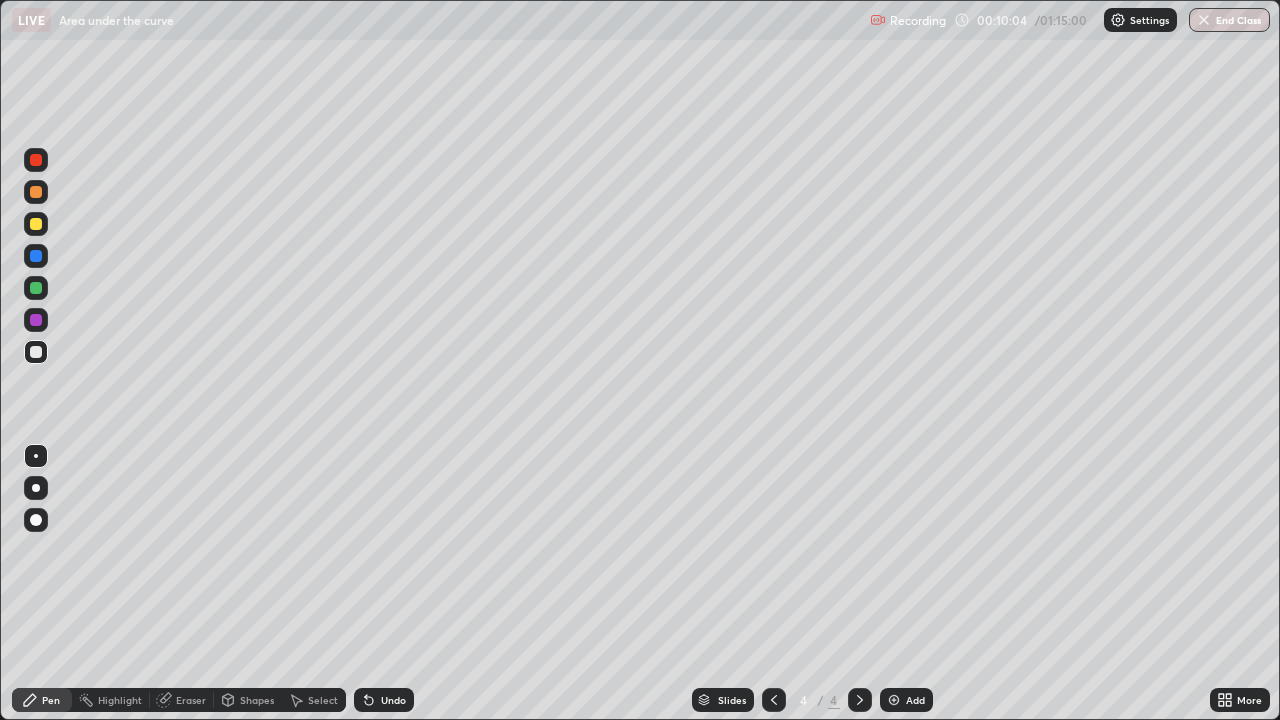 click on "Pen" at bounding box center (51, 700) 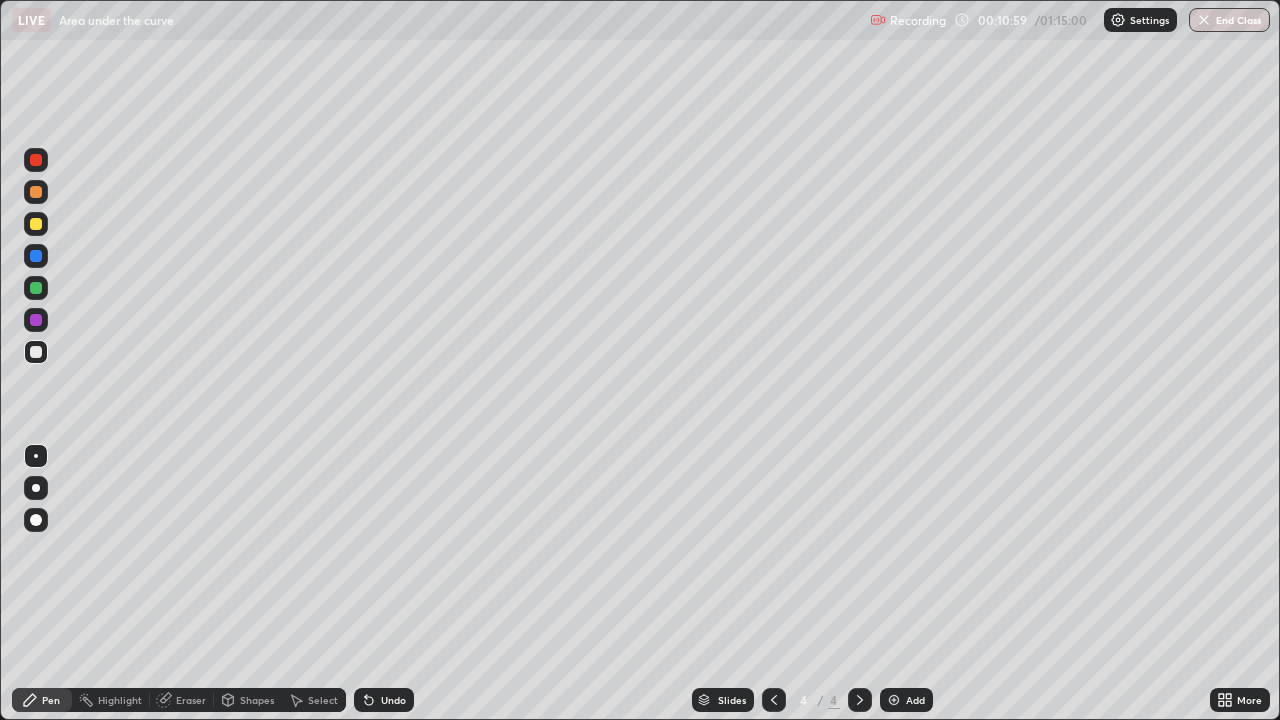 click on "Eraser" at bounding box center [191, 700] 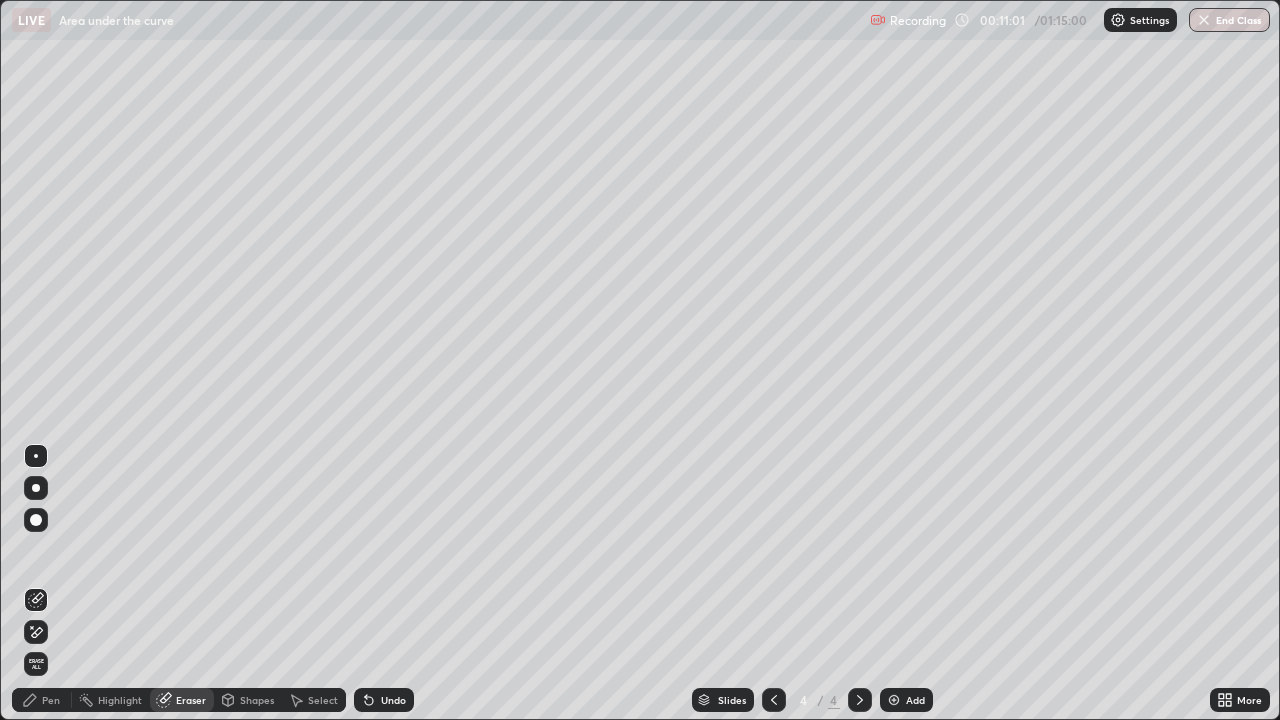 click on "Pen" at bounding box center (51, 700) 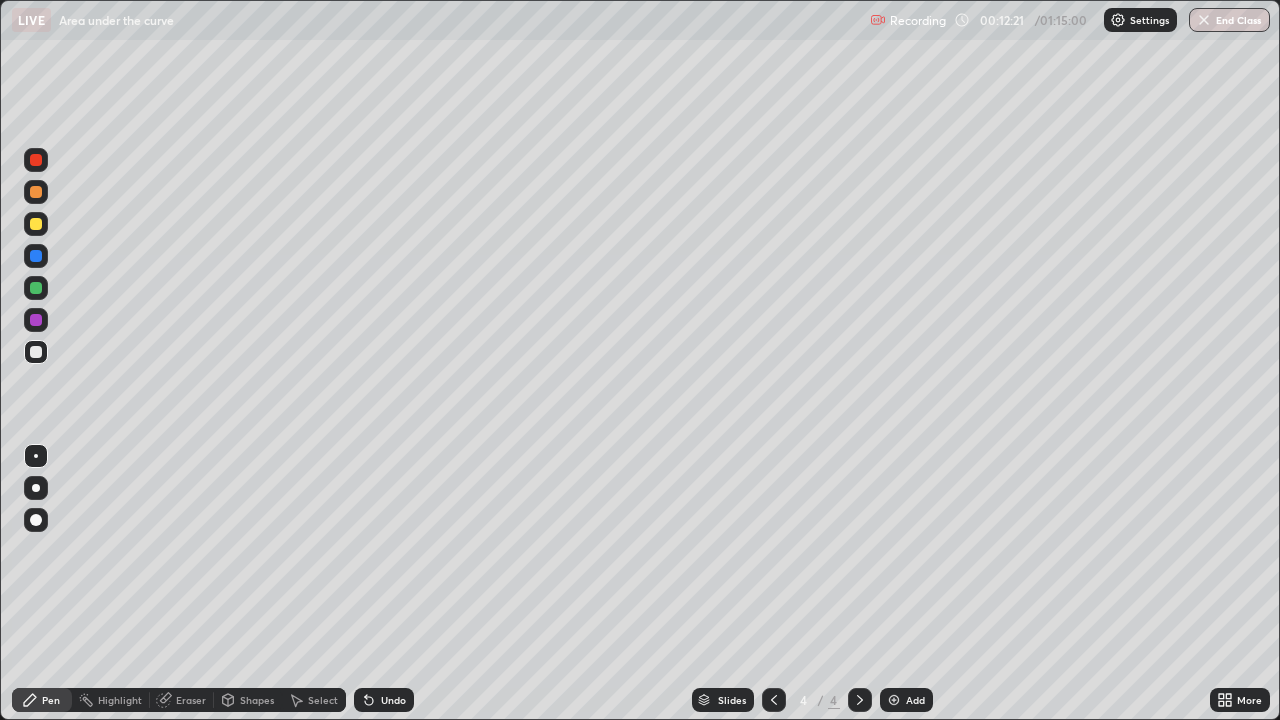 click on "Eraser" at bounding box center (191, 700) 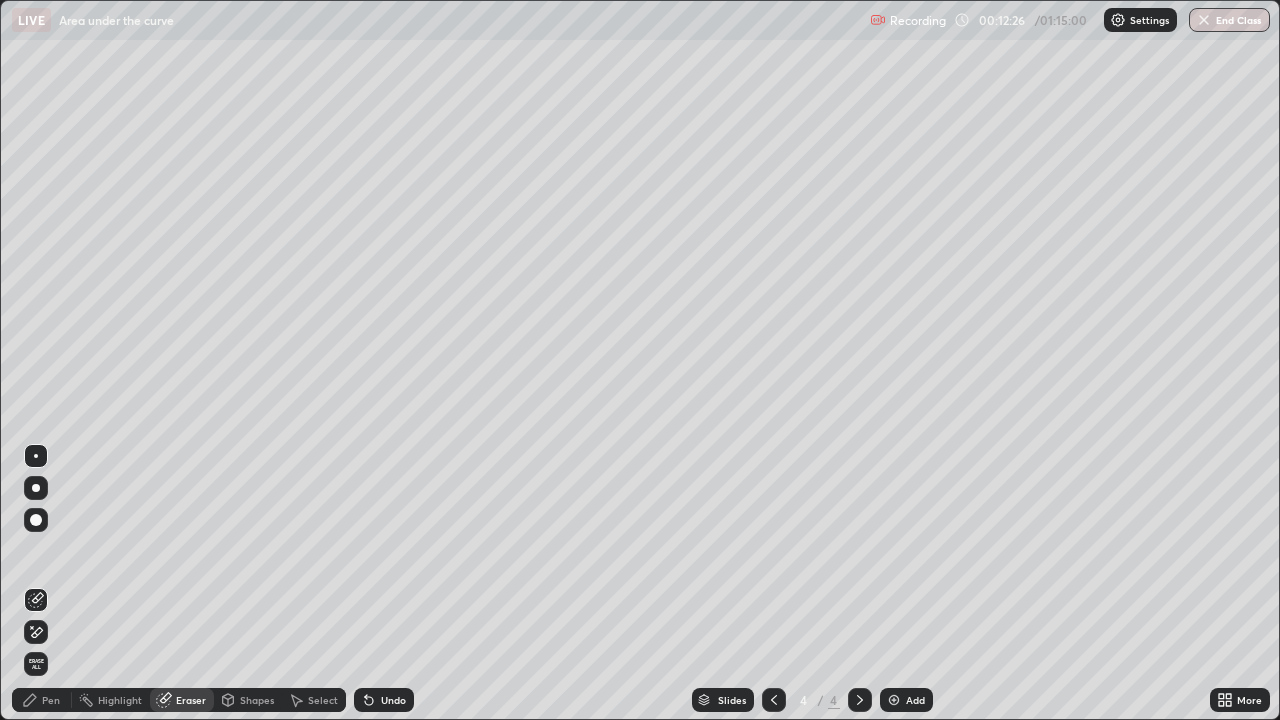click 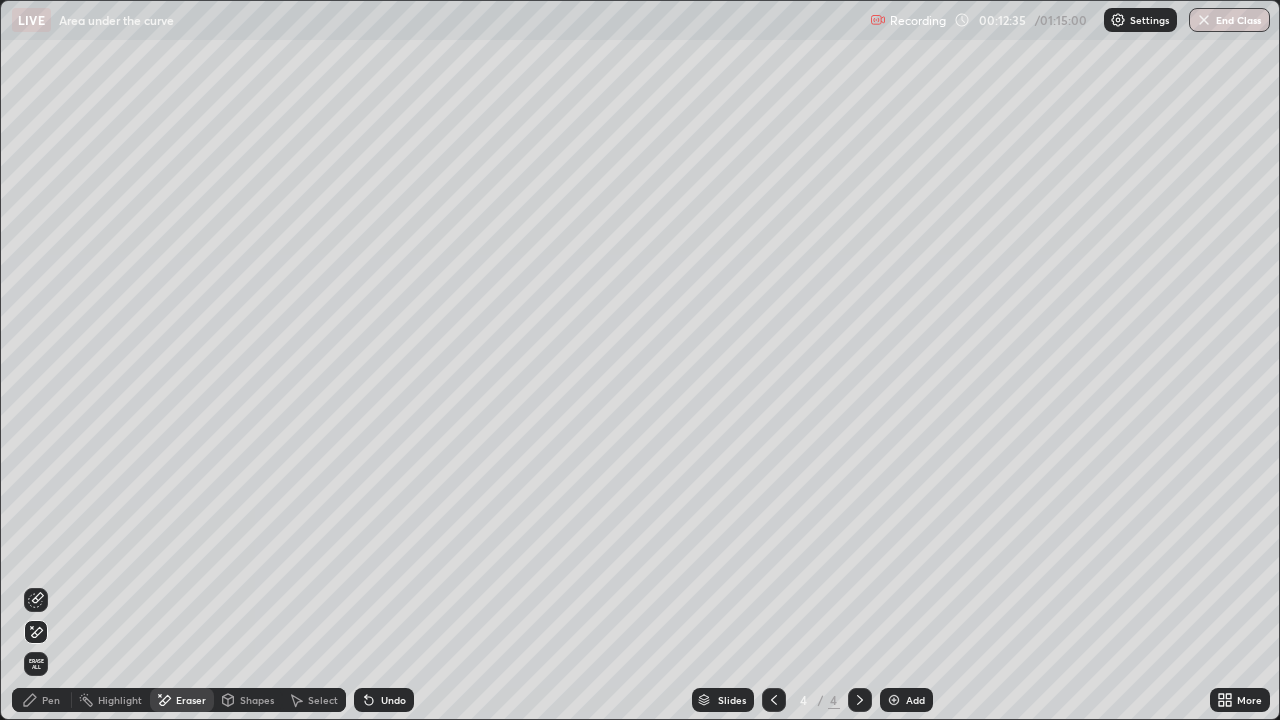 click on "Pen" at bounding box center (51, 700) 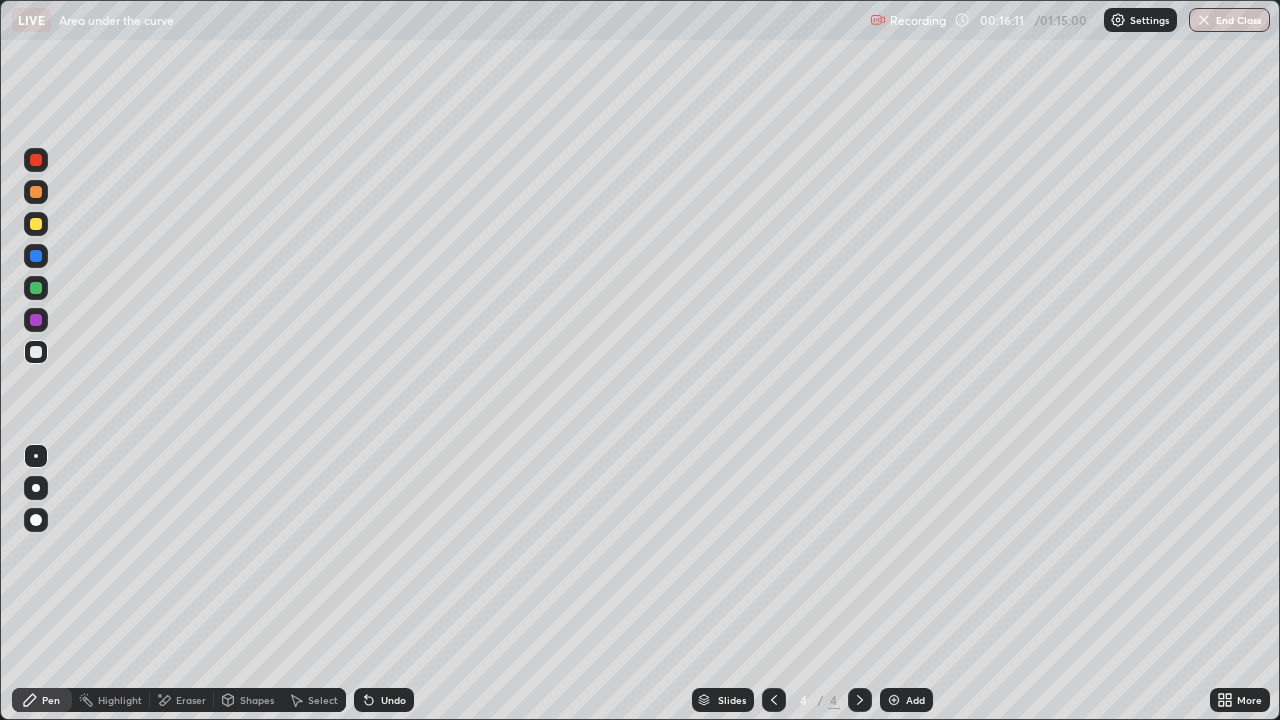 click on "Eraser" at bounding box center [191, 700] 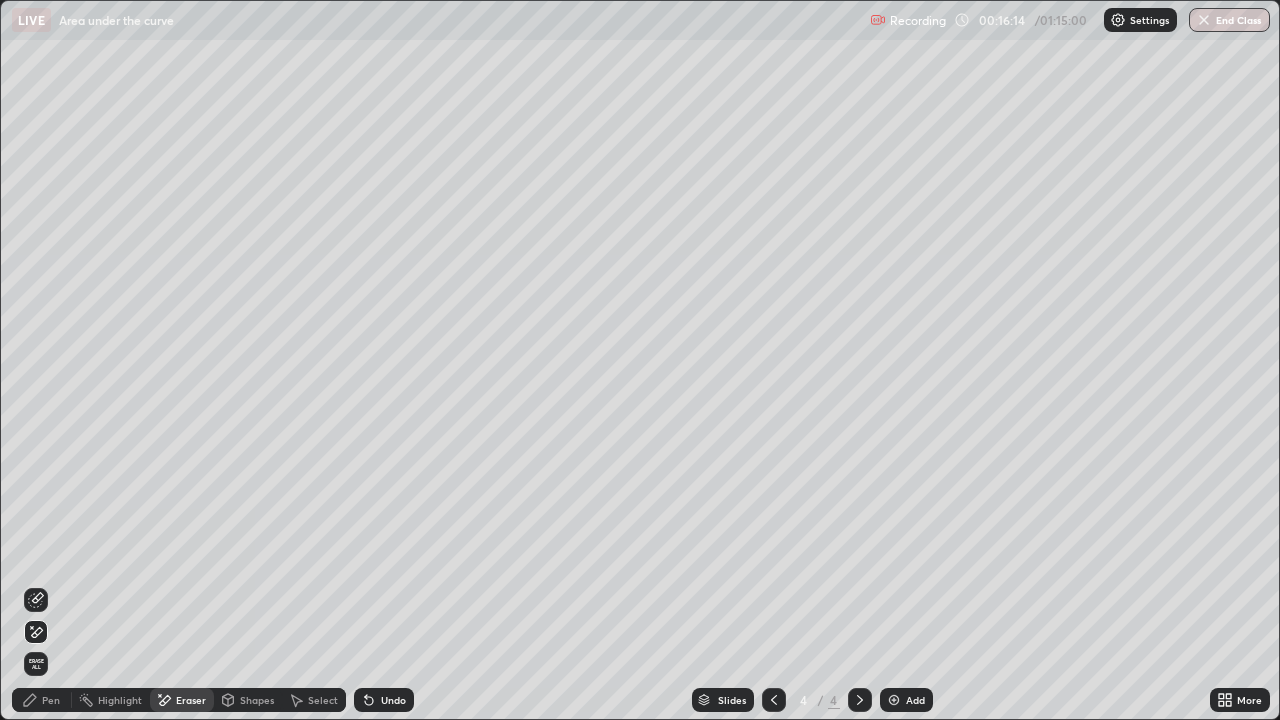 click on "Pen" at bounding box center [51, 700] 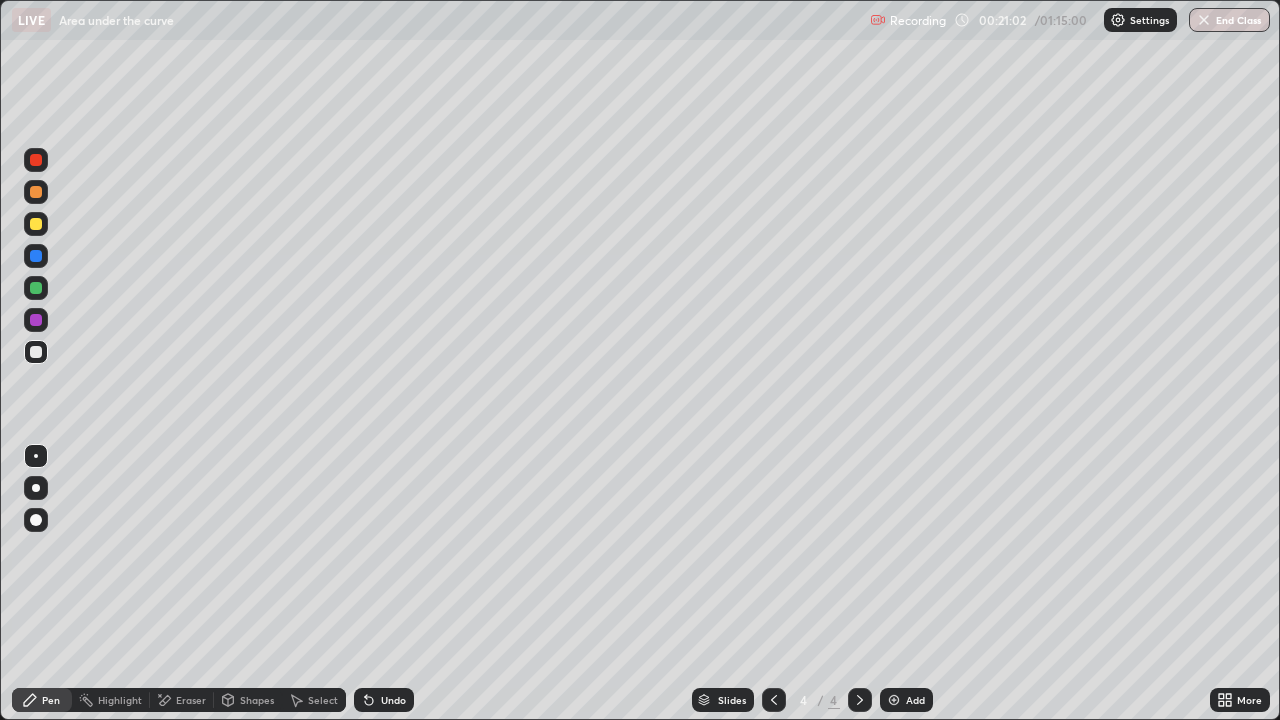 click at bounding box center [894, 700] 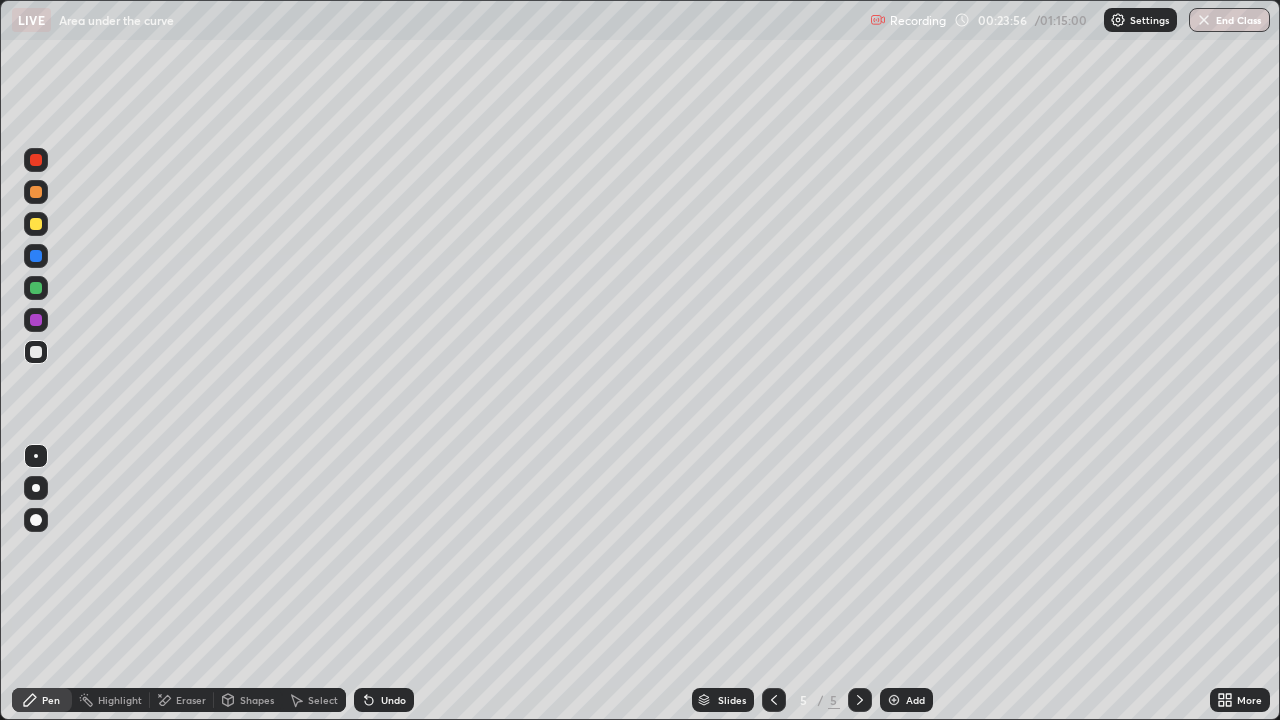 click at bounding box center (894, 700) 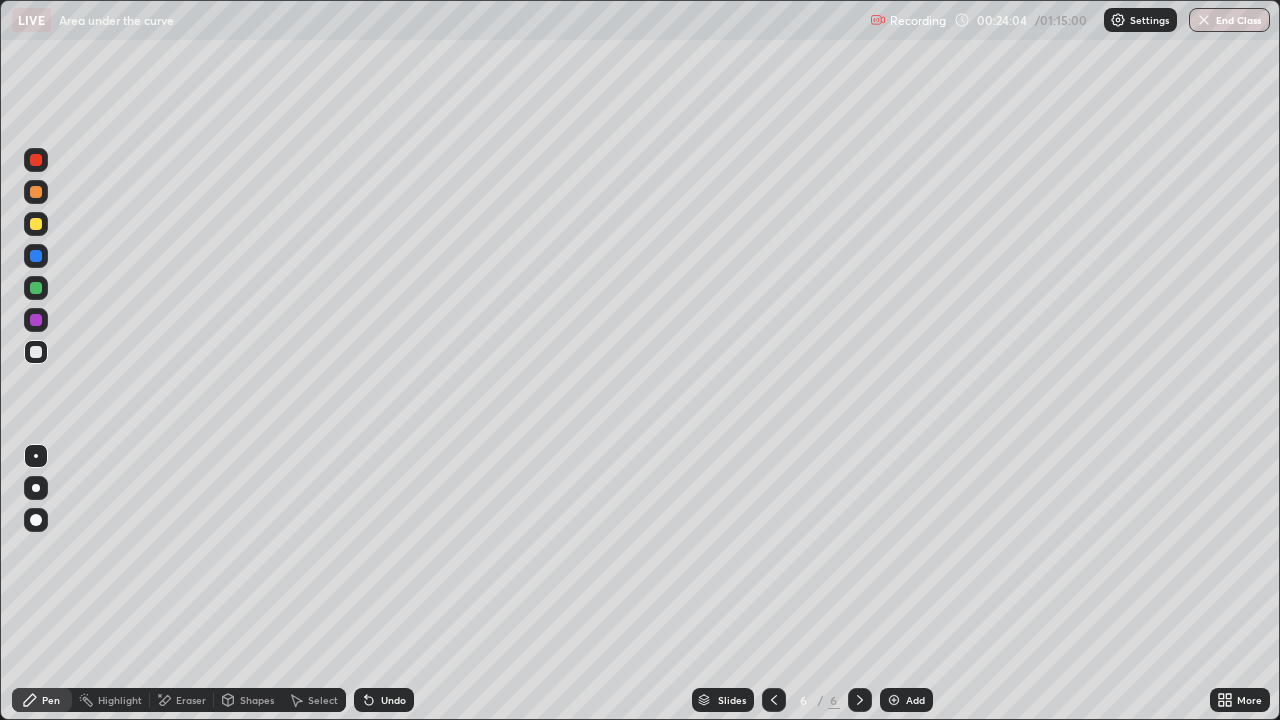 click 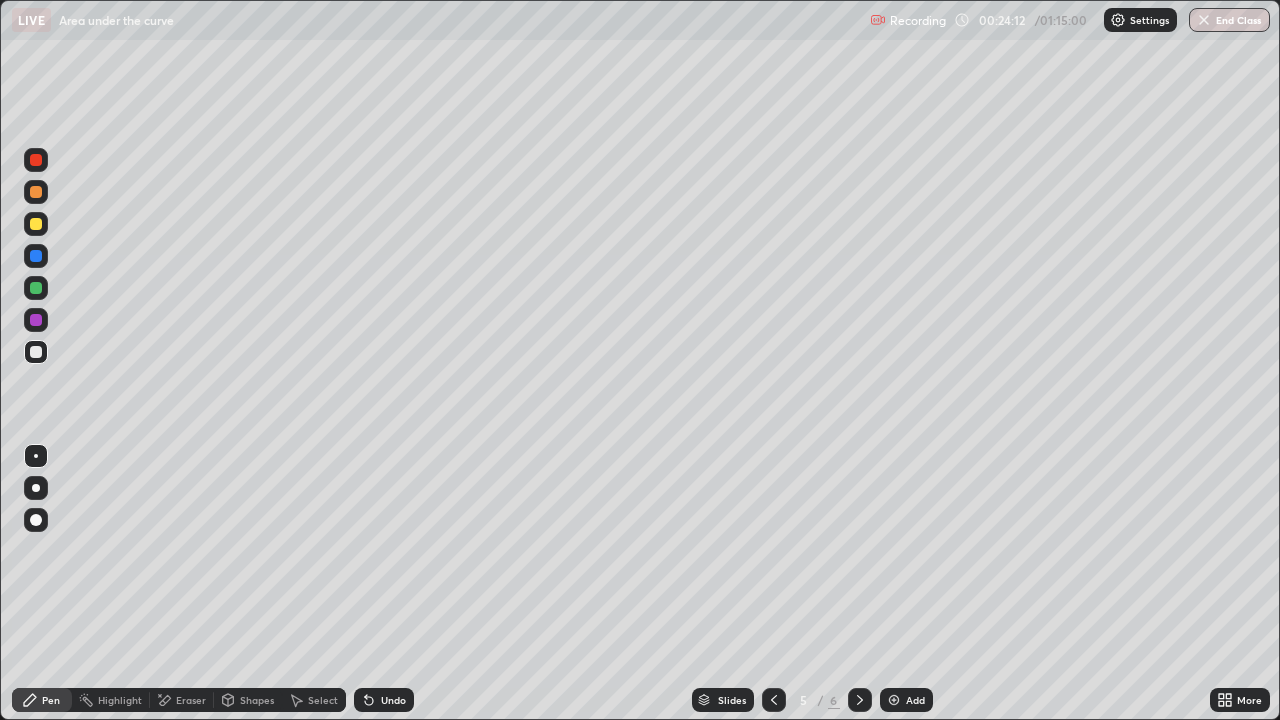 click 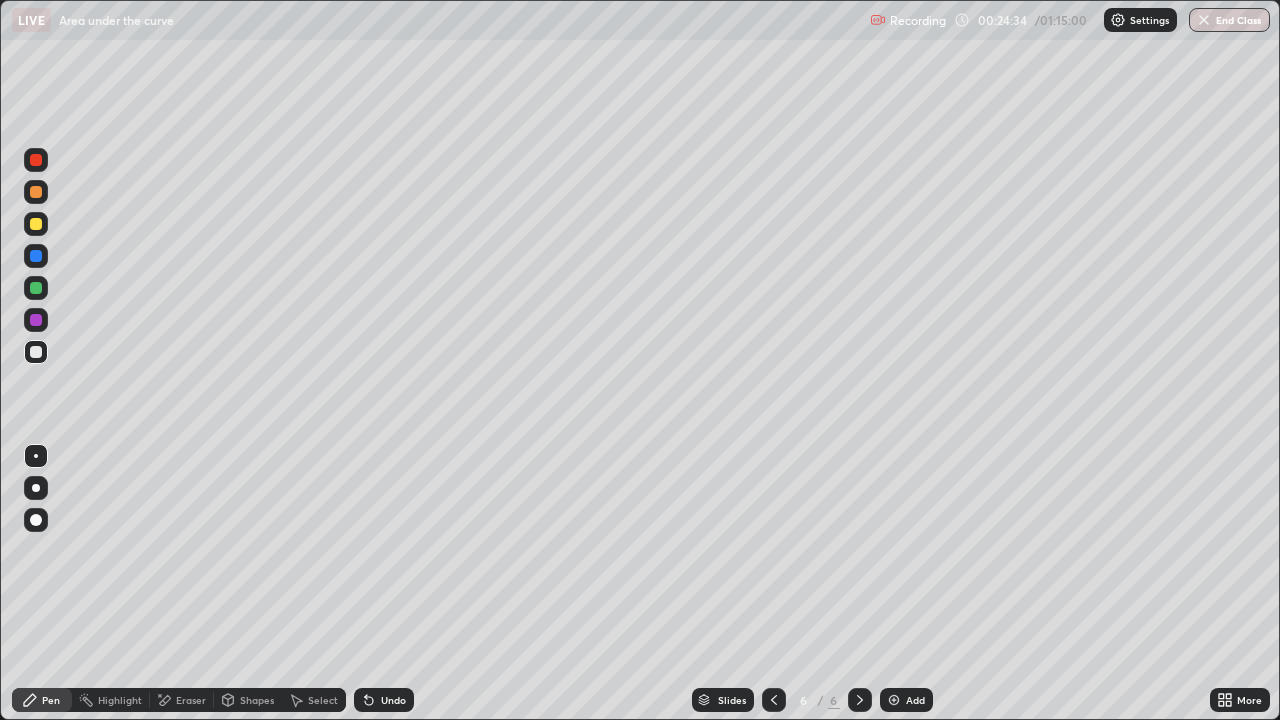 click 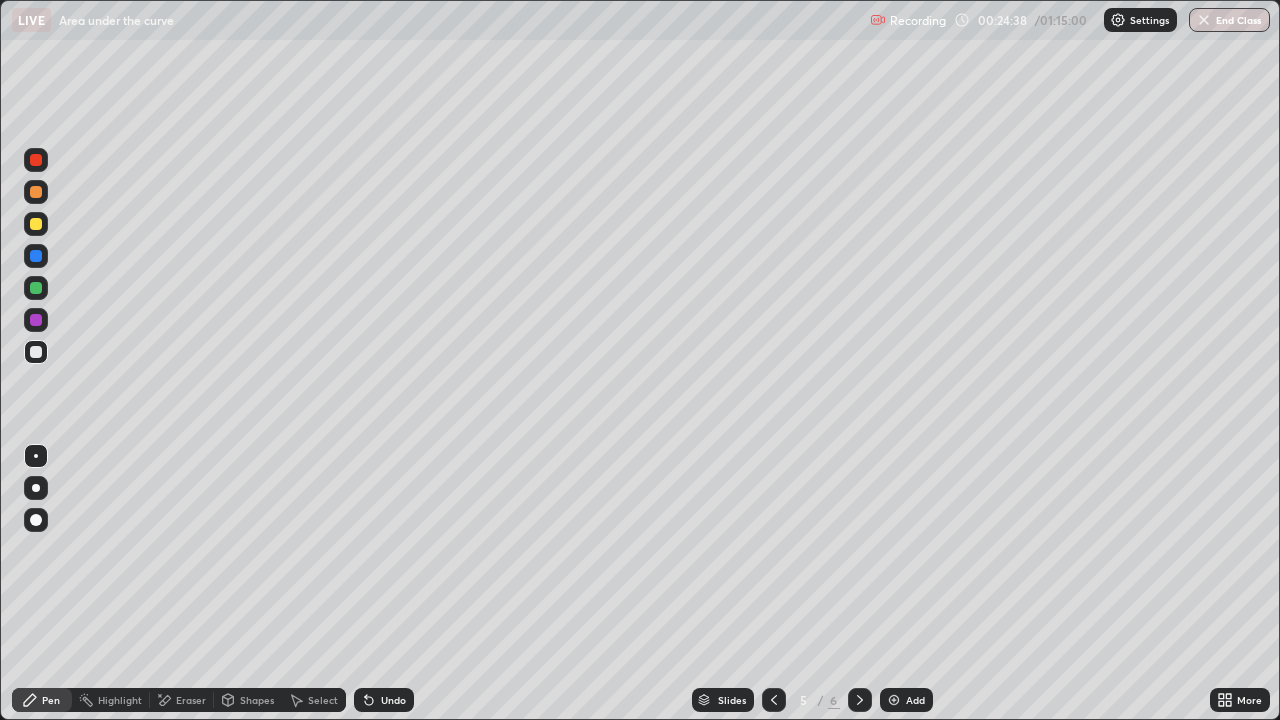 click 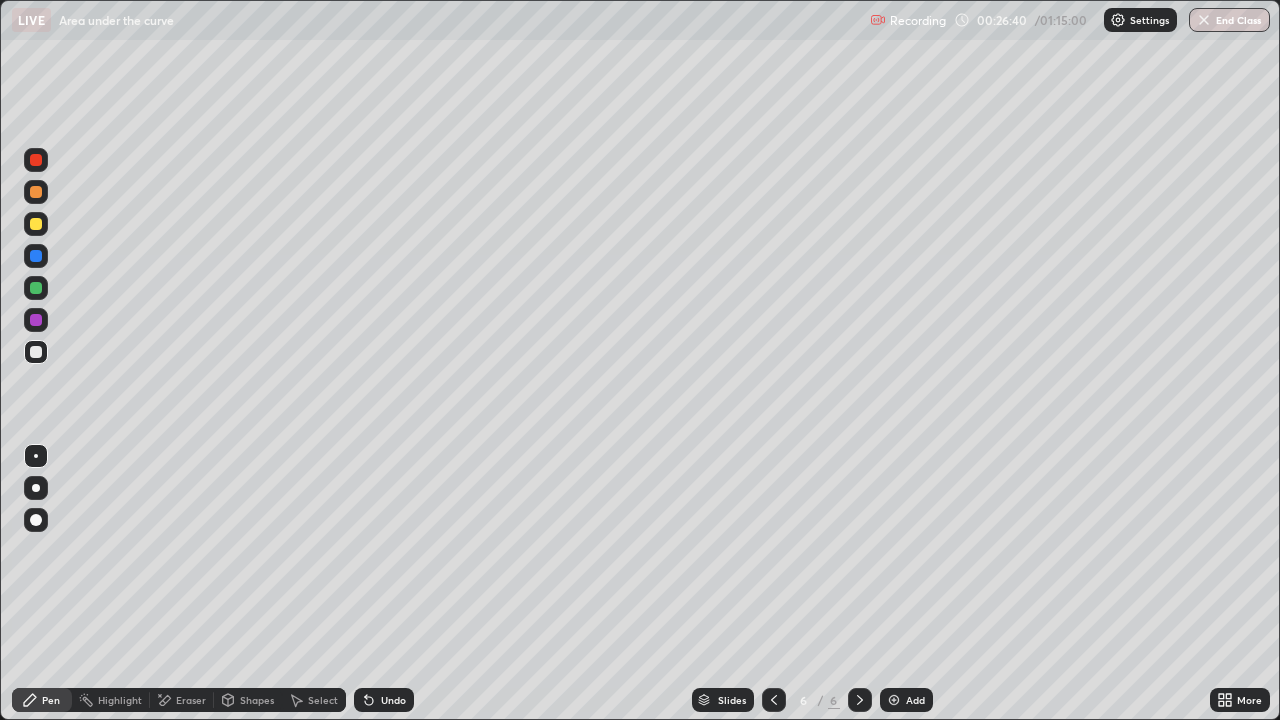 click on "Eraser" at bounding box center [191, 700] 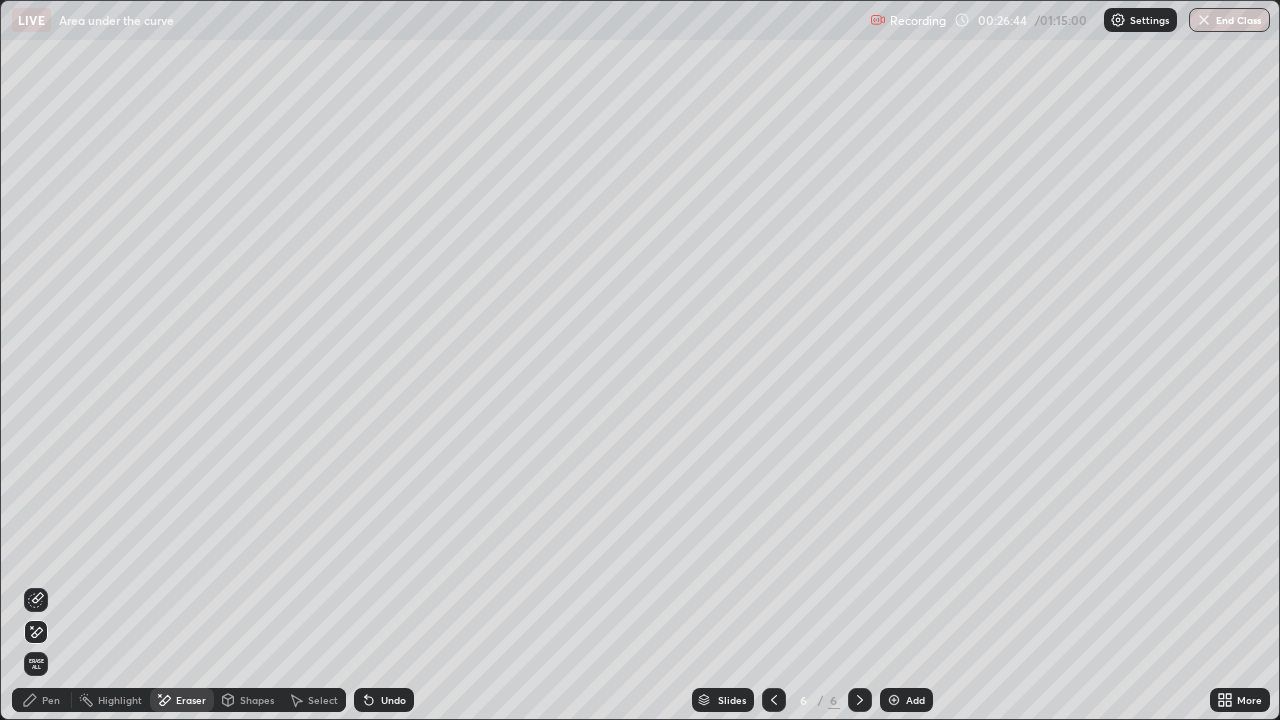click on "Pen" at bounding box center [51, 700] 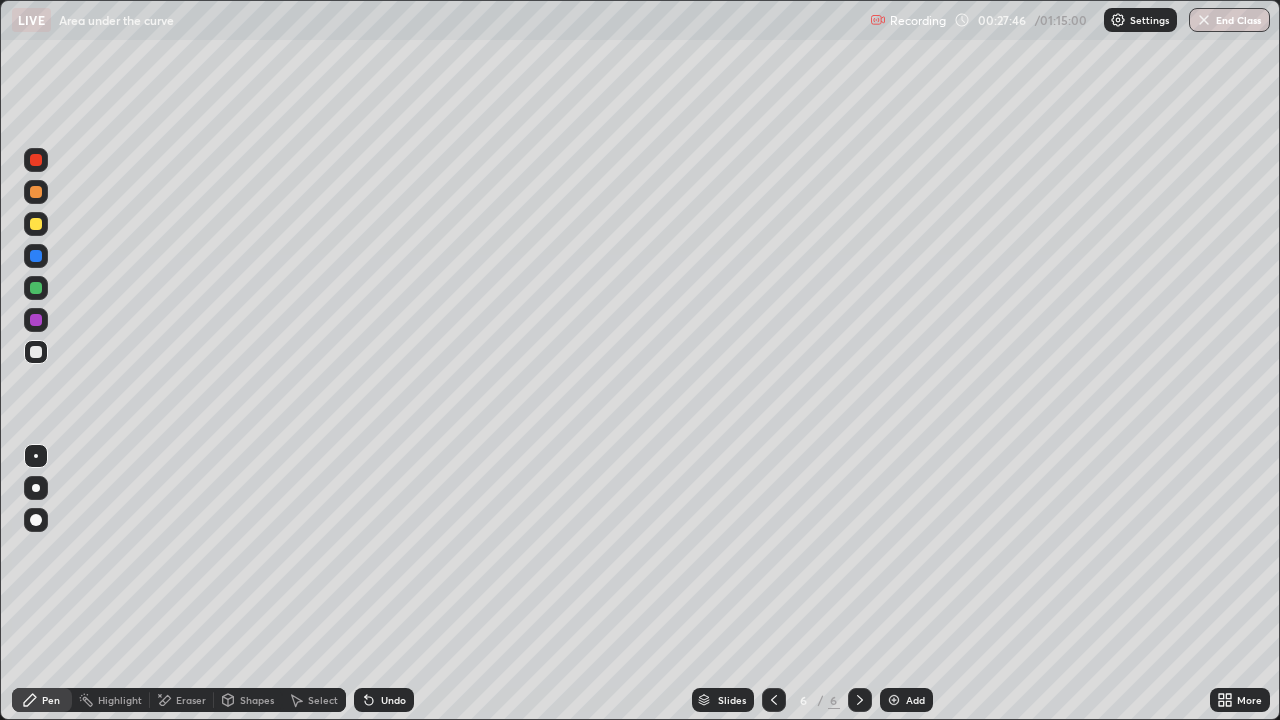 click 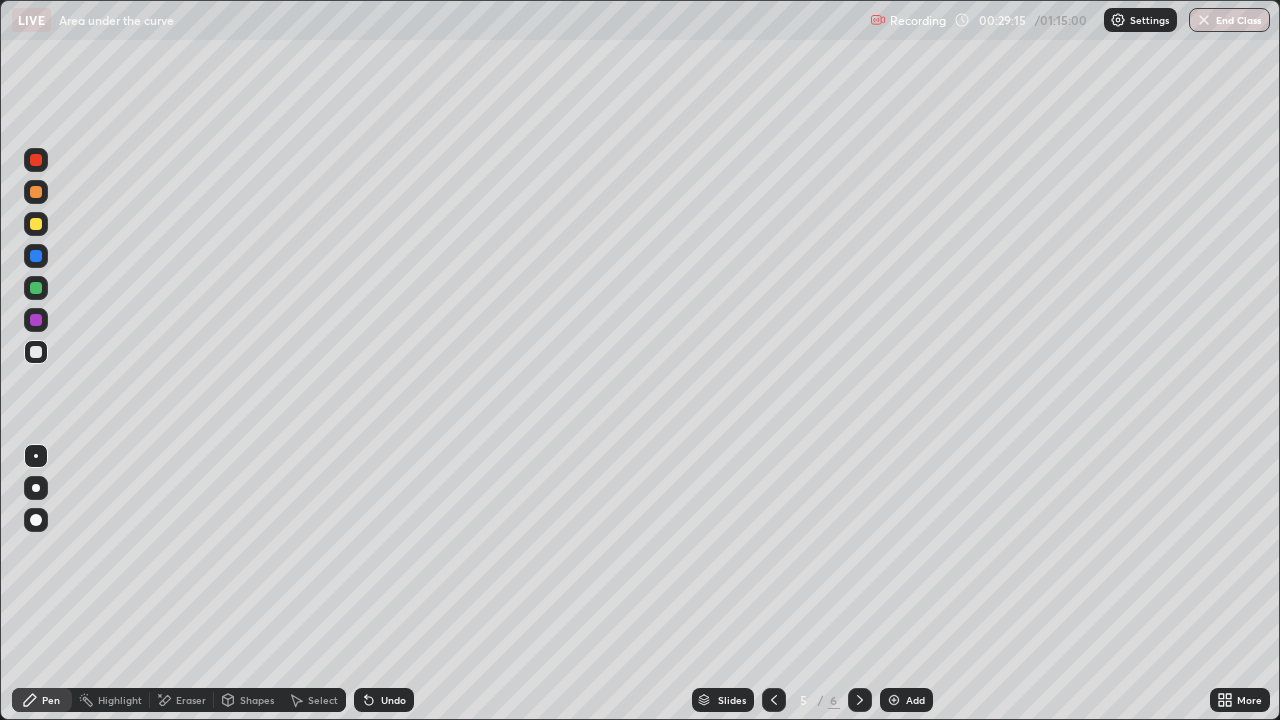 click 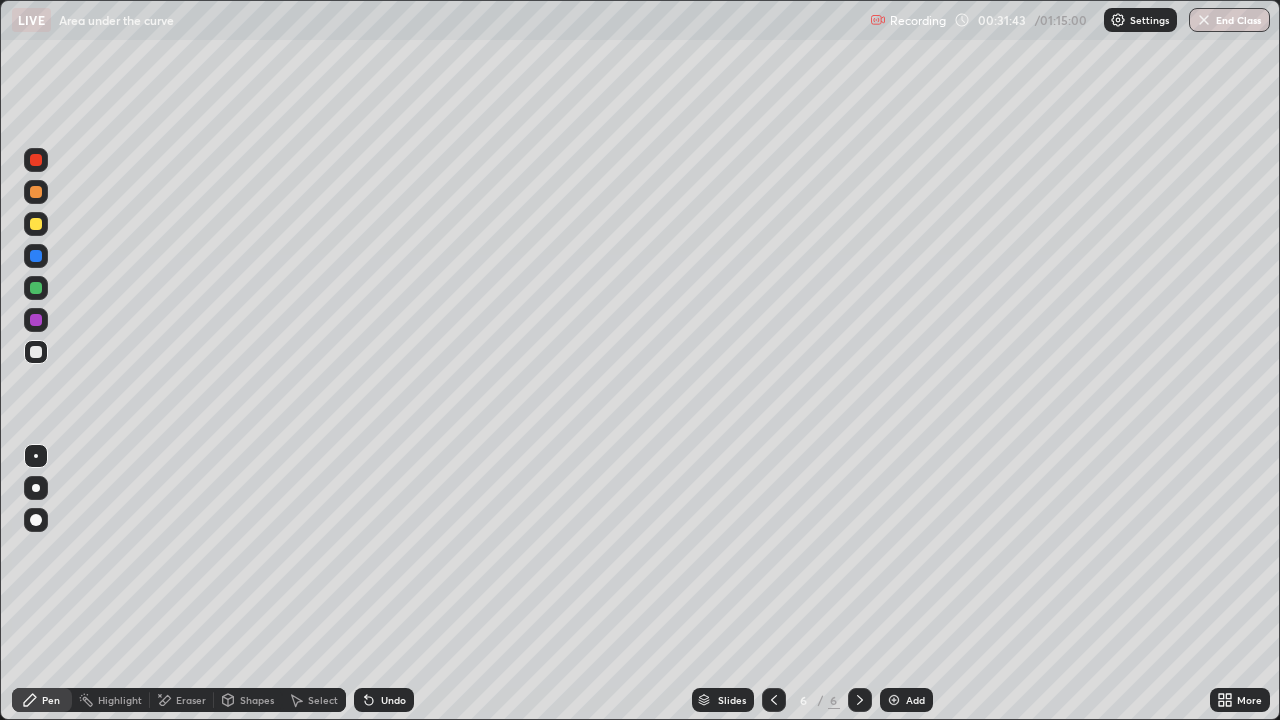 click at bounding box center (894, 700) 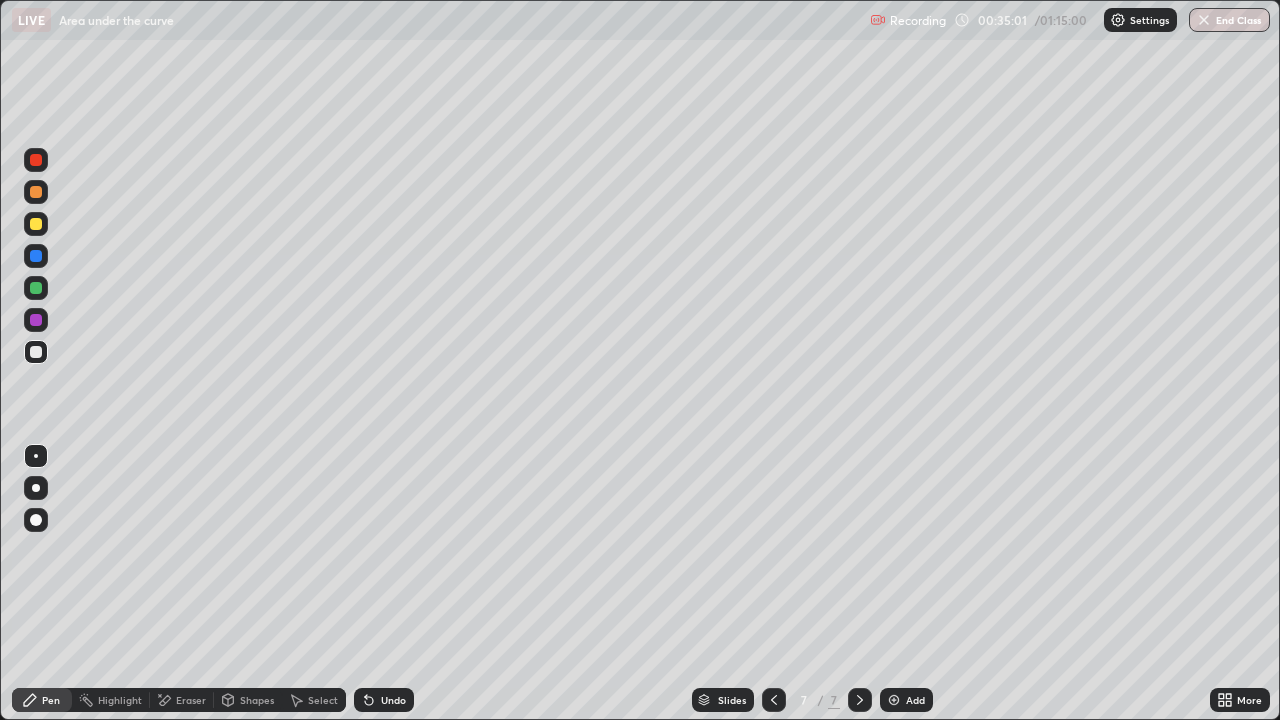 click on "Eraser" at bounding box center [182, 700] 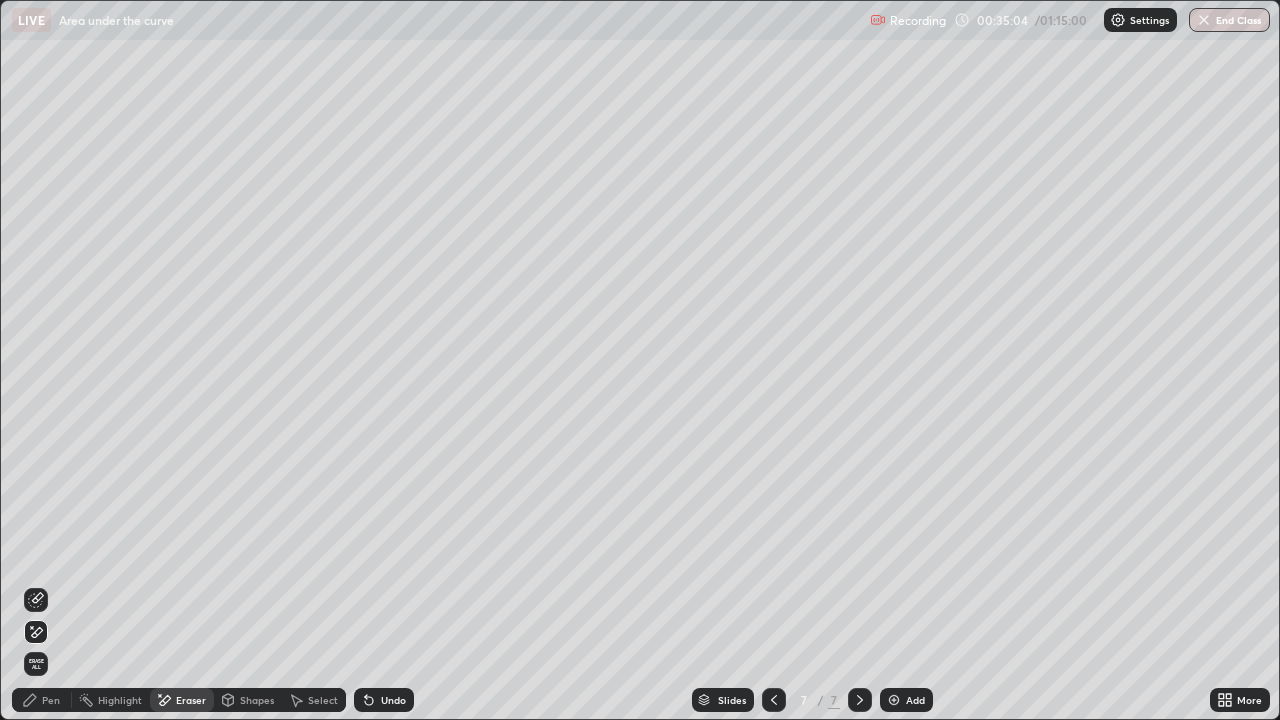 click on "Pen" at bounding box center [51, 700] 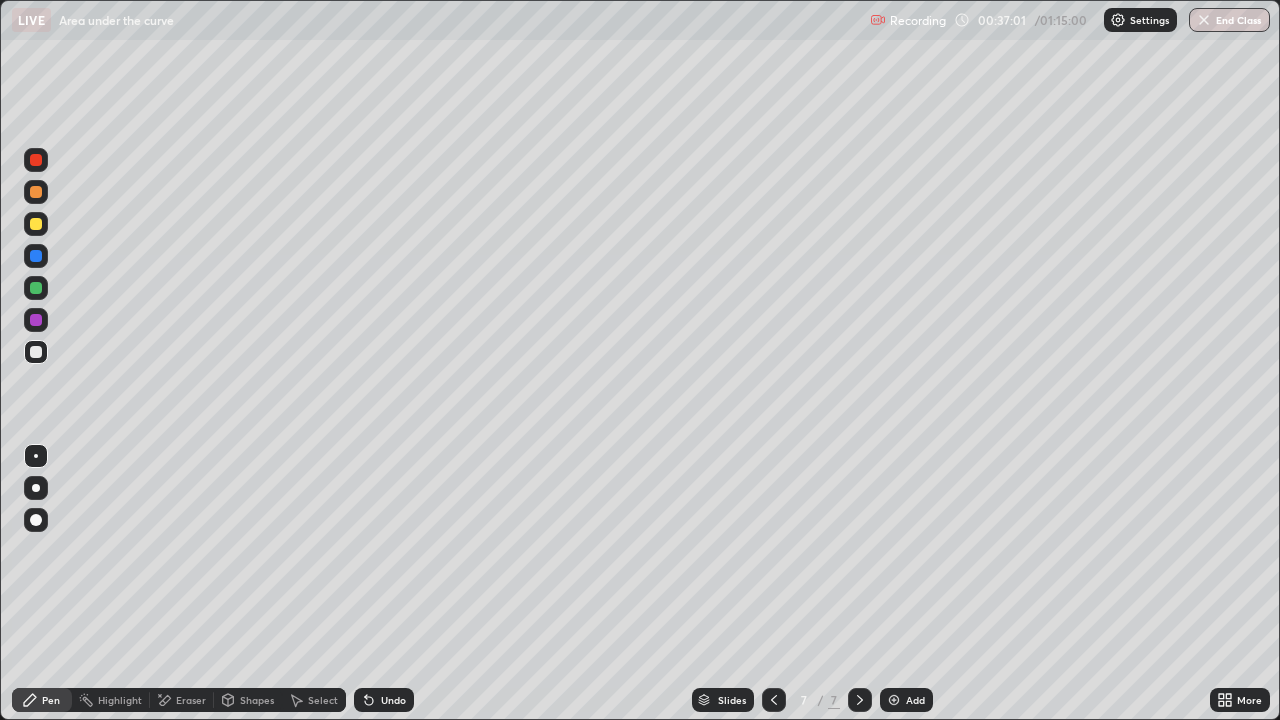 click at bounding box center (894, 700) 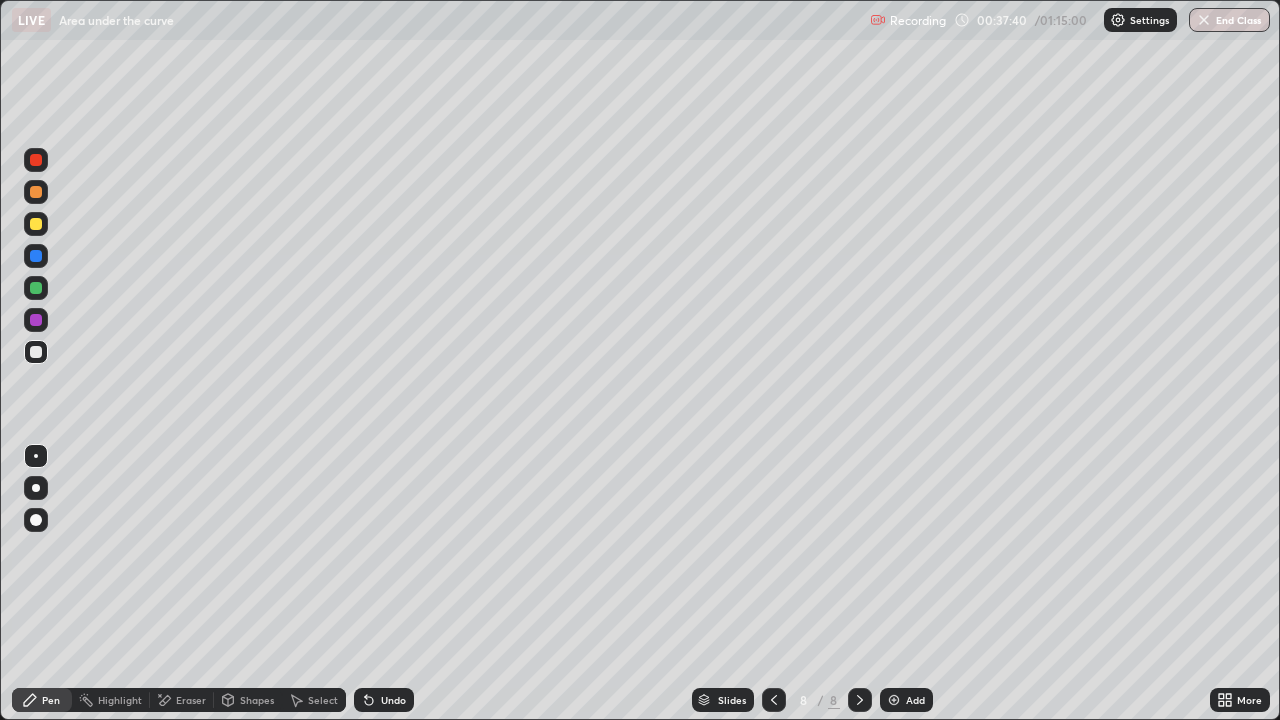 click 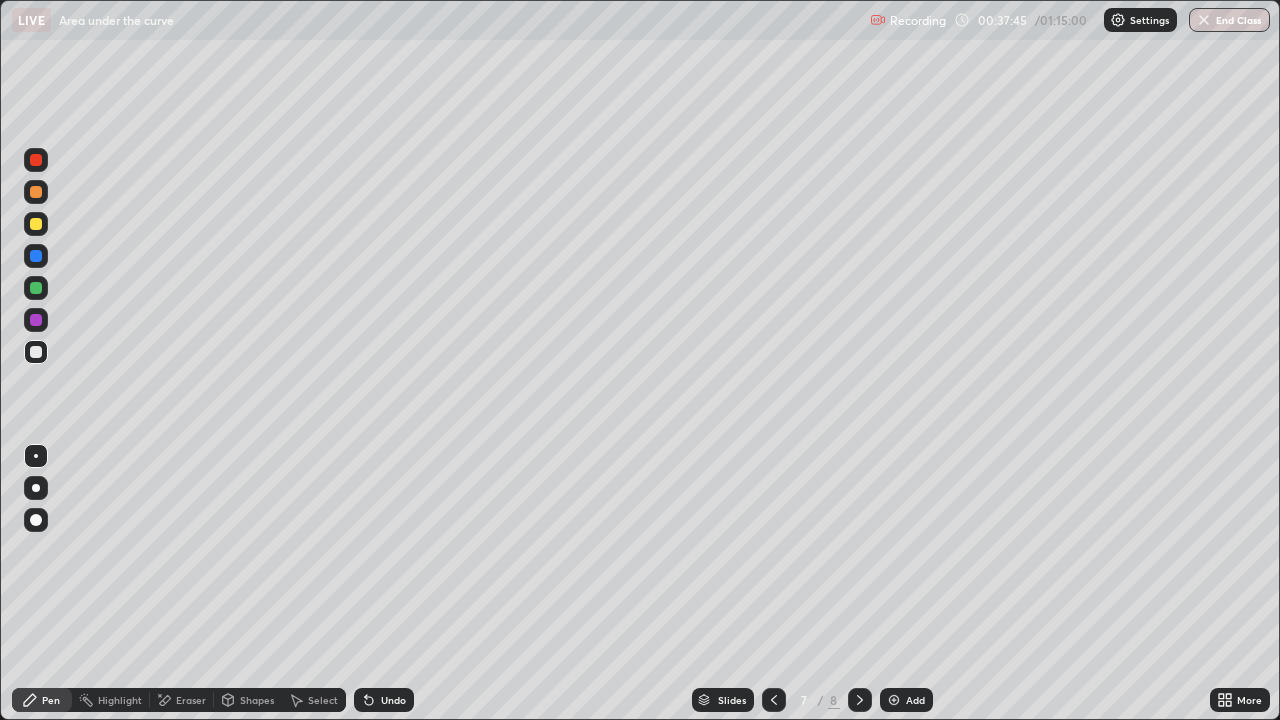 click 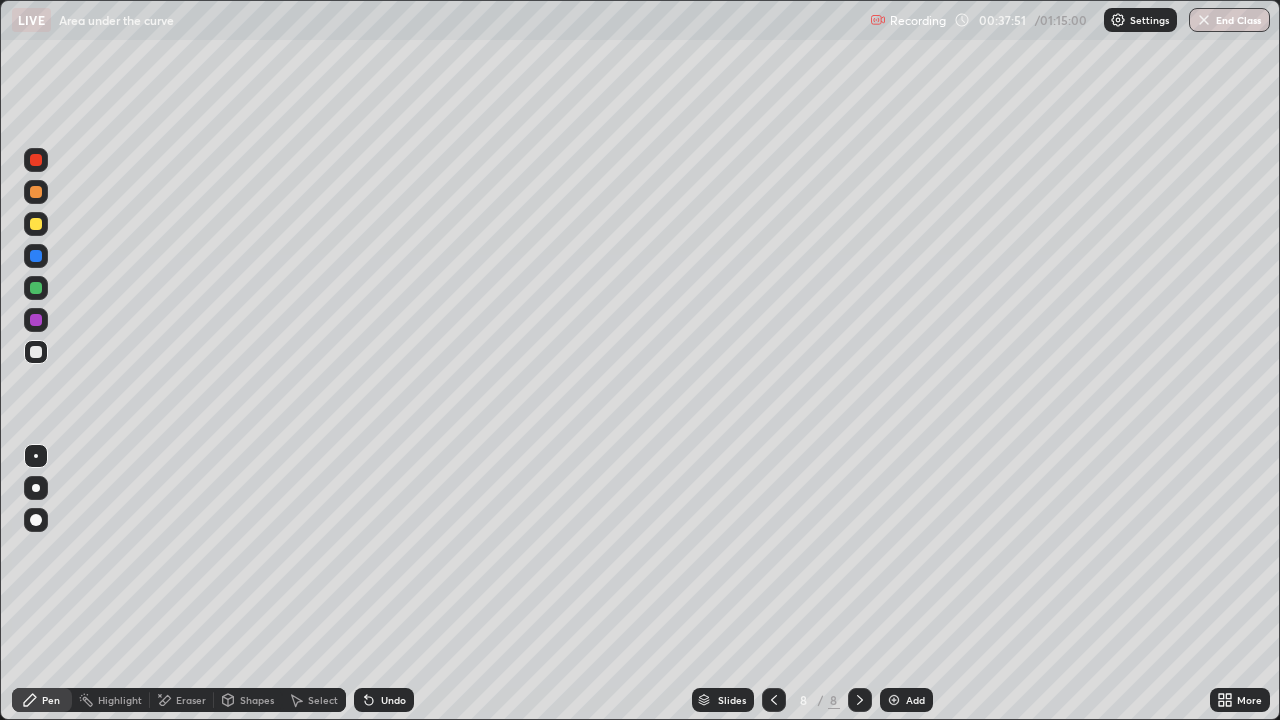 click 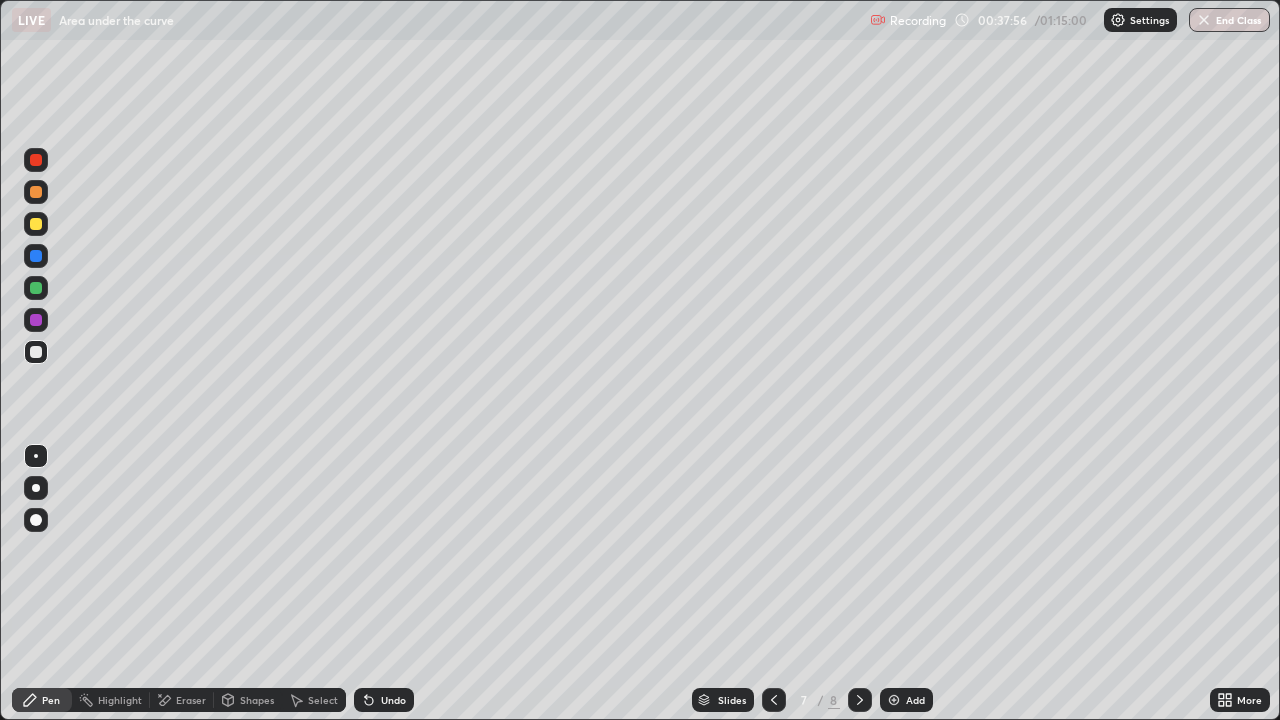 click 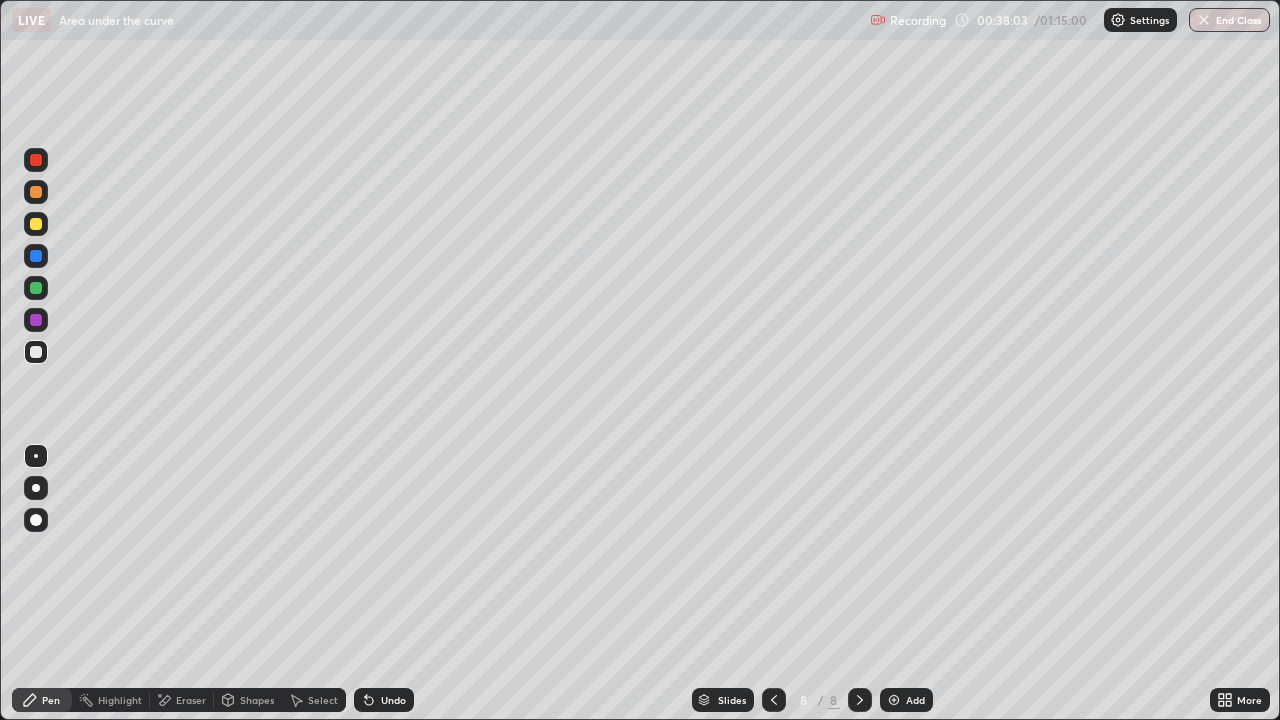 click 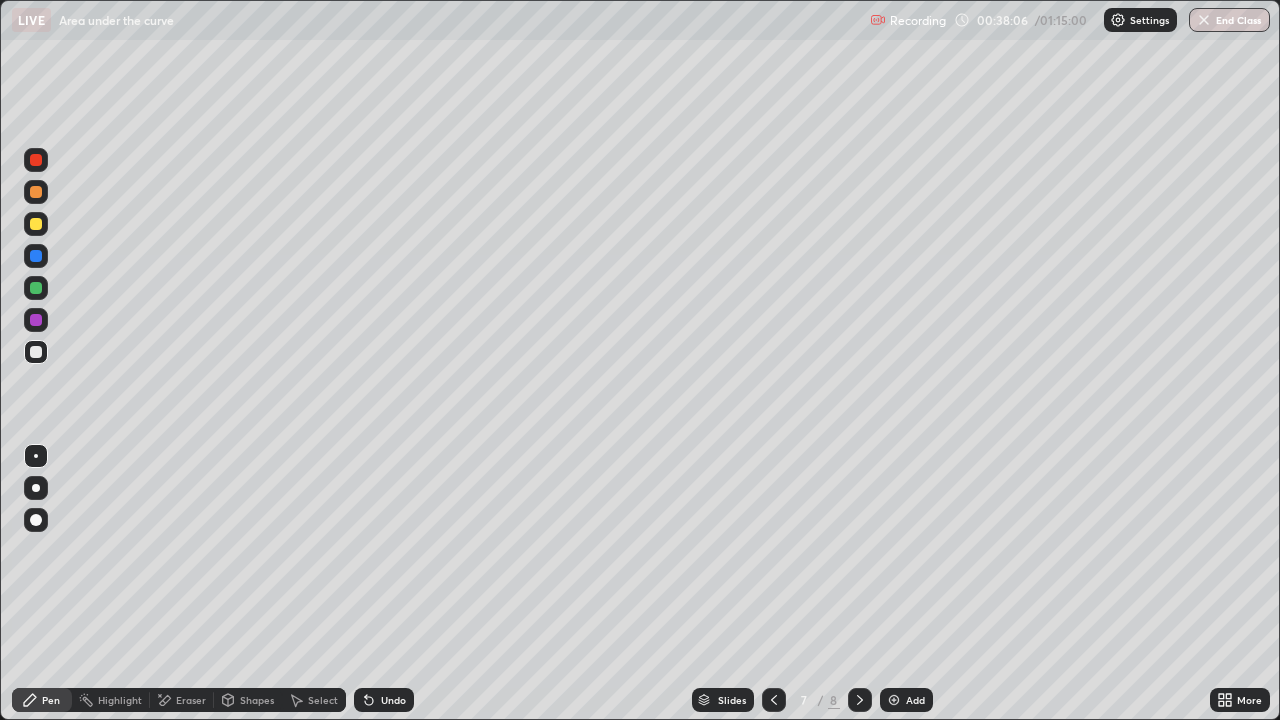 click 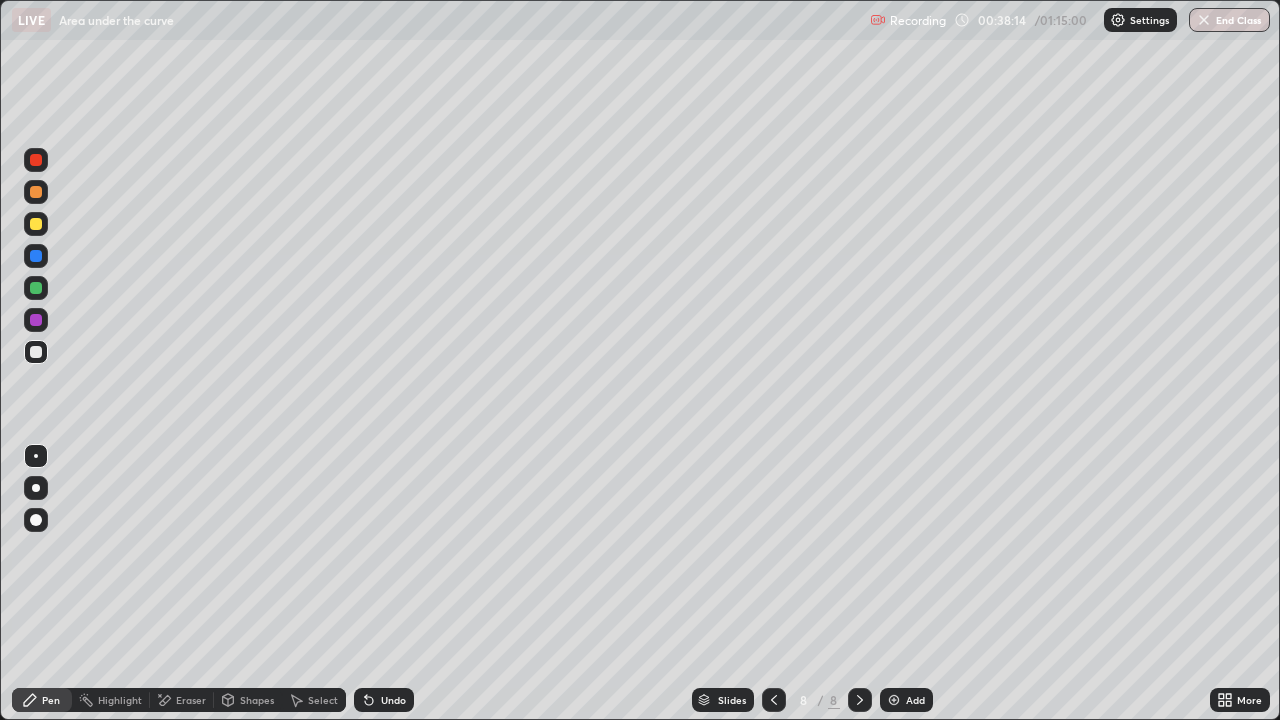 click 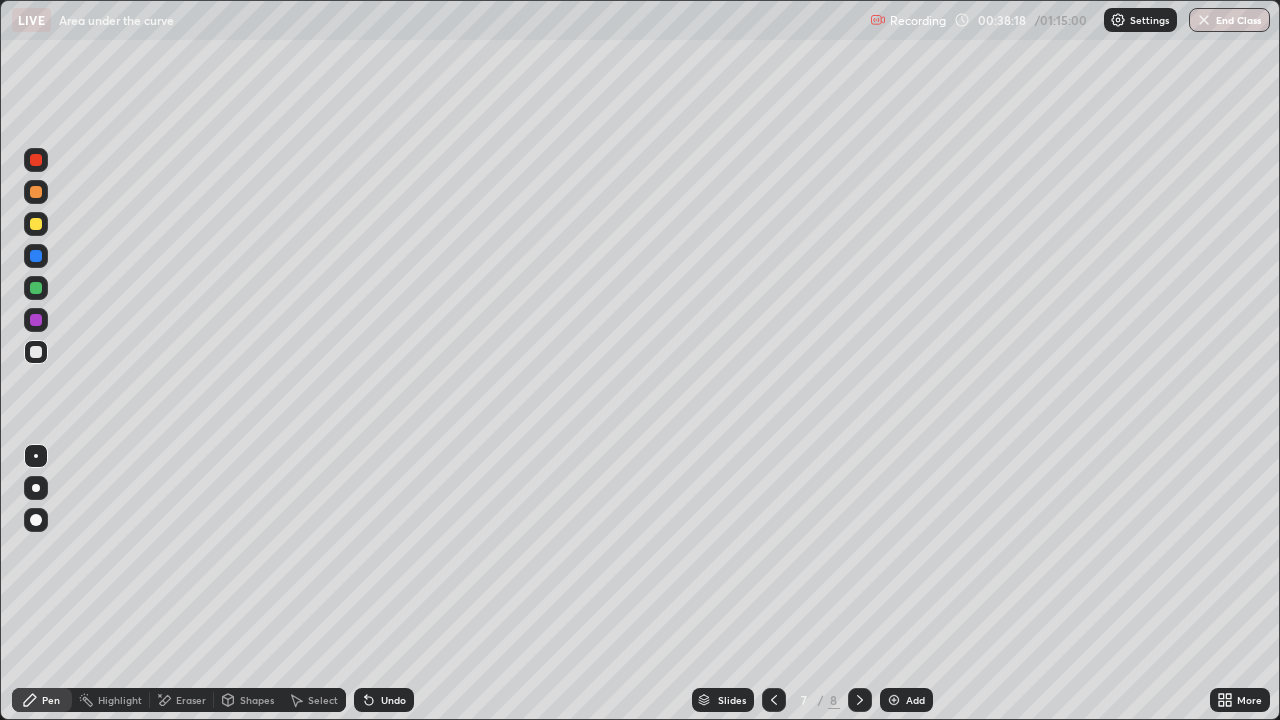 click at bounding box center (860, 700) 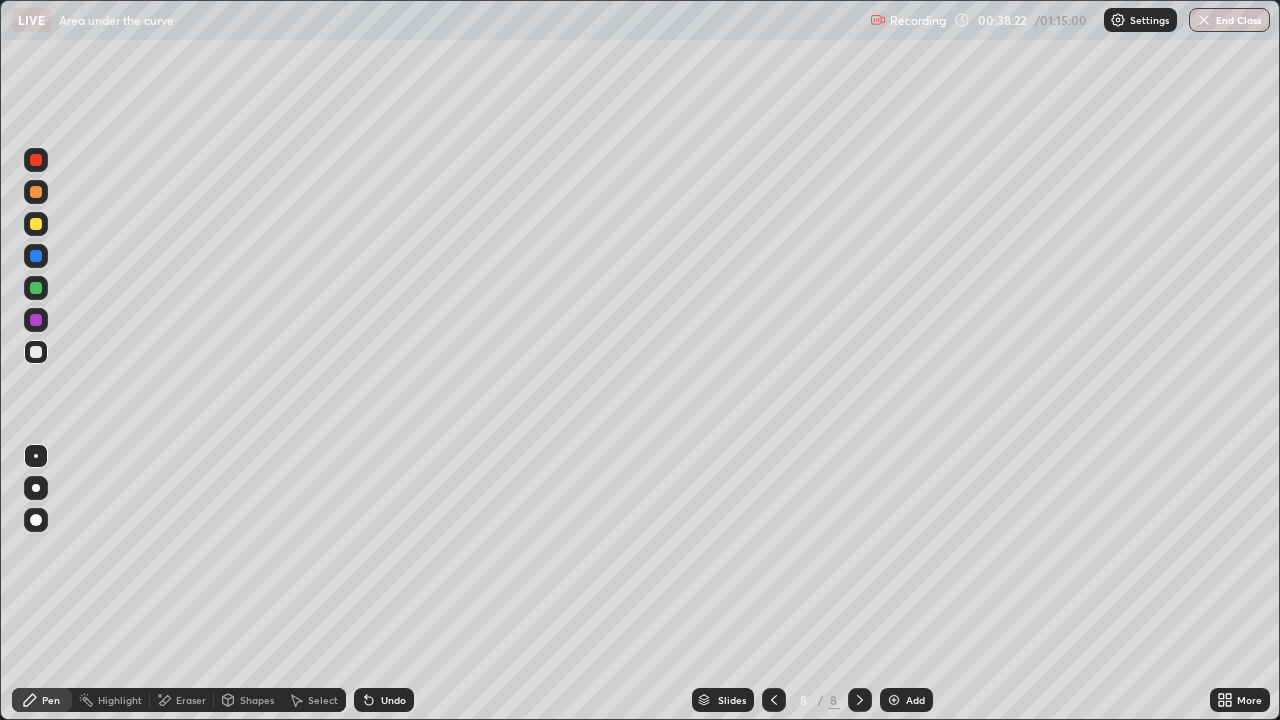 click 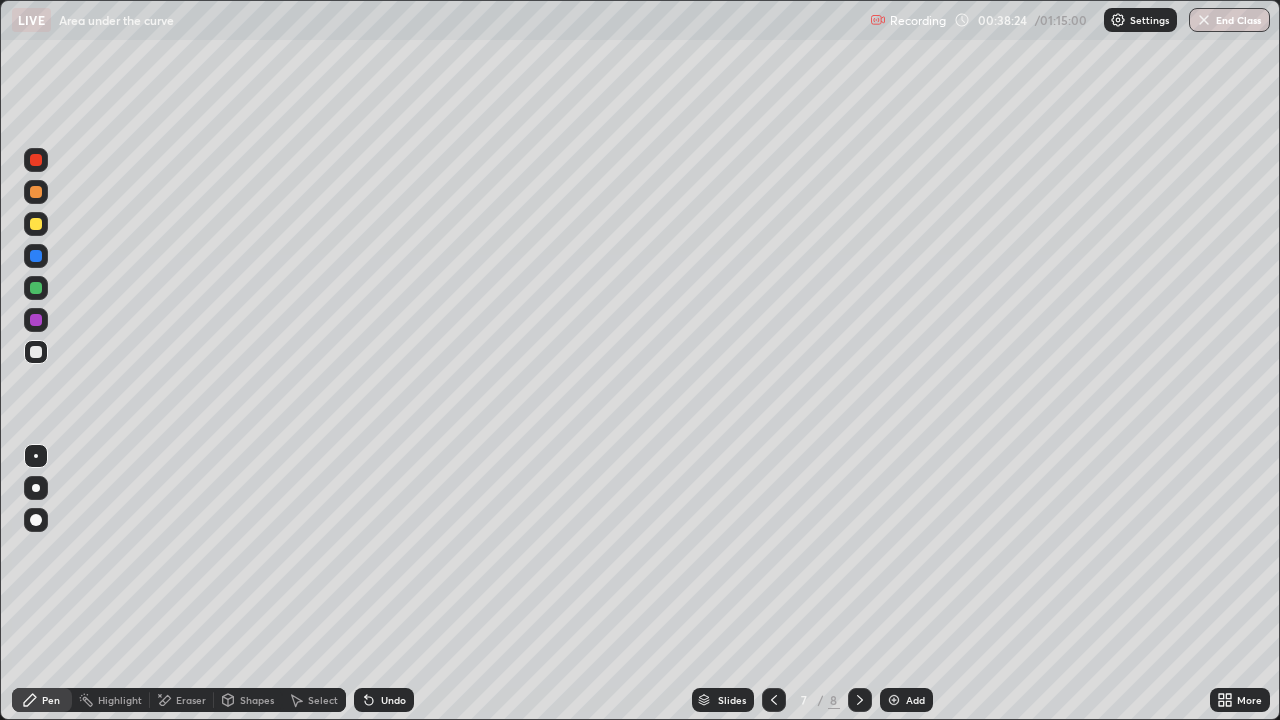 click 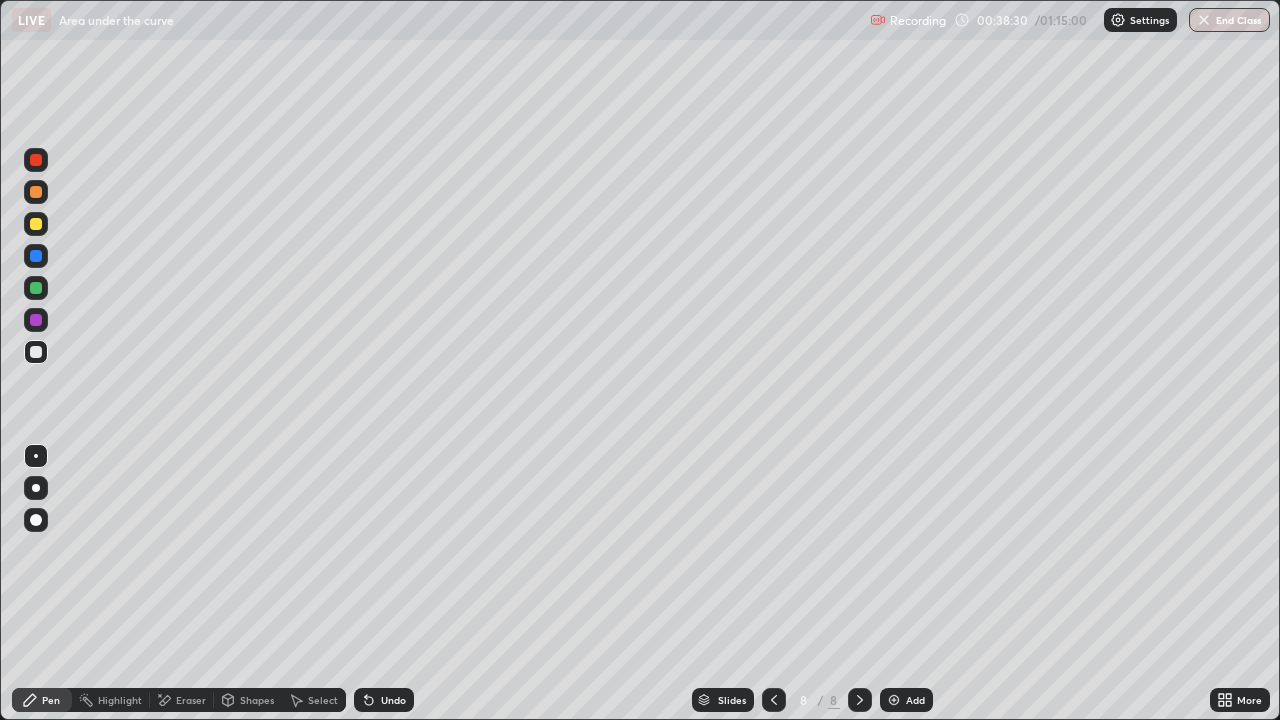 click 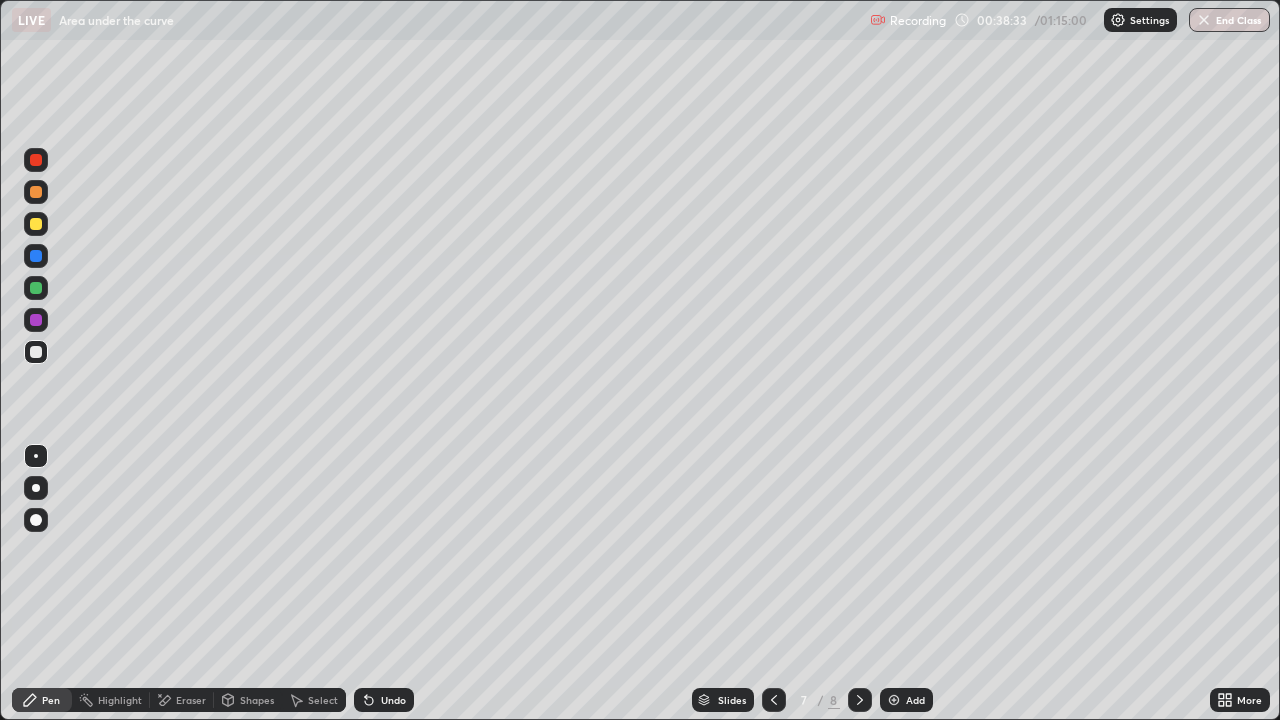 click 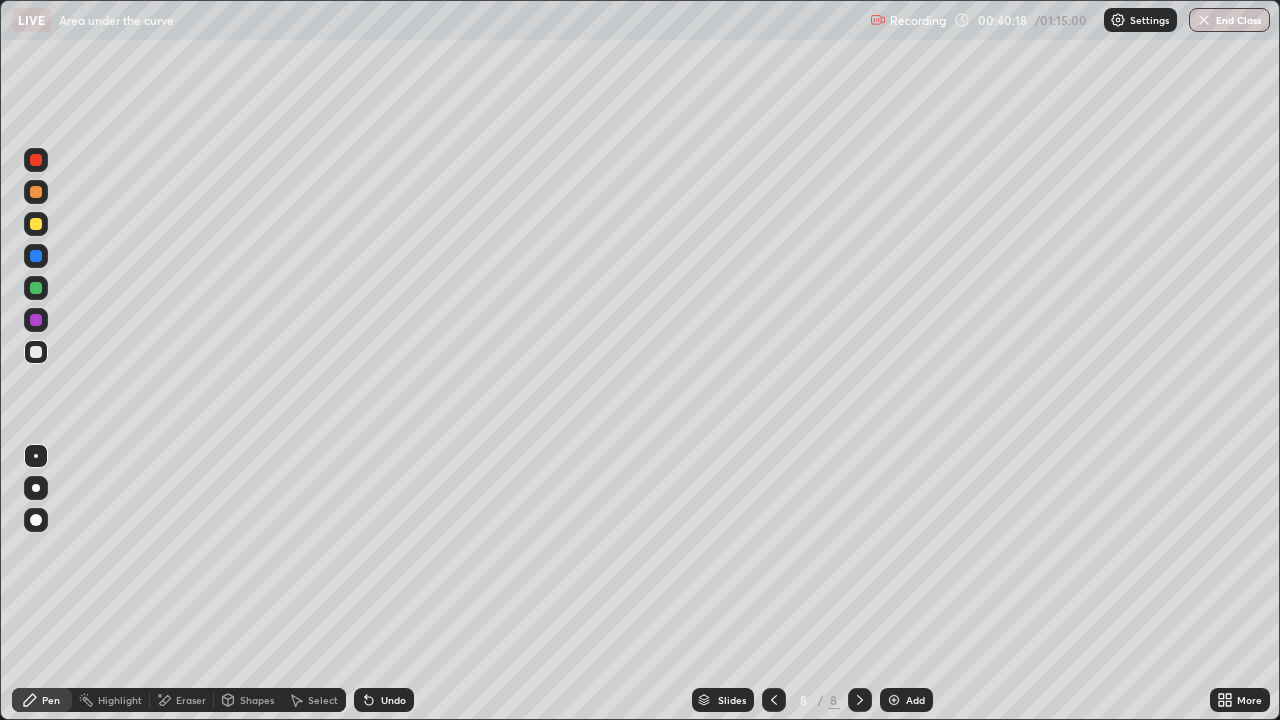 click at bounding box center [894, 700] 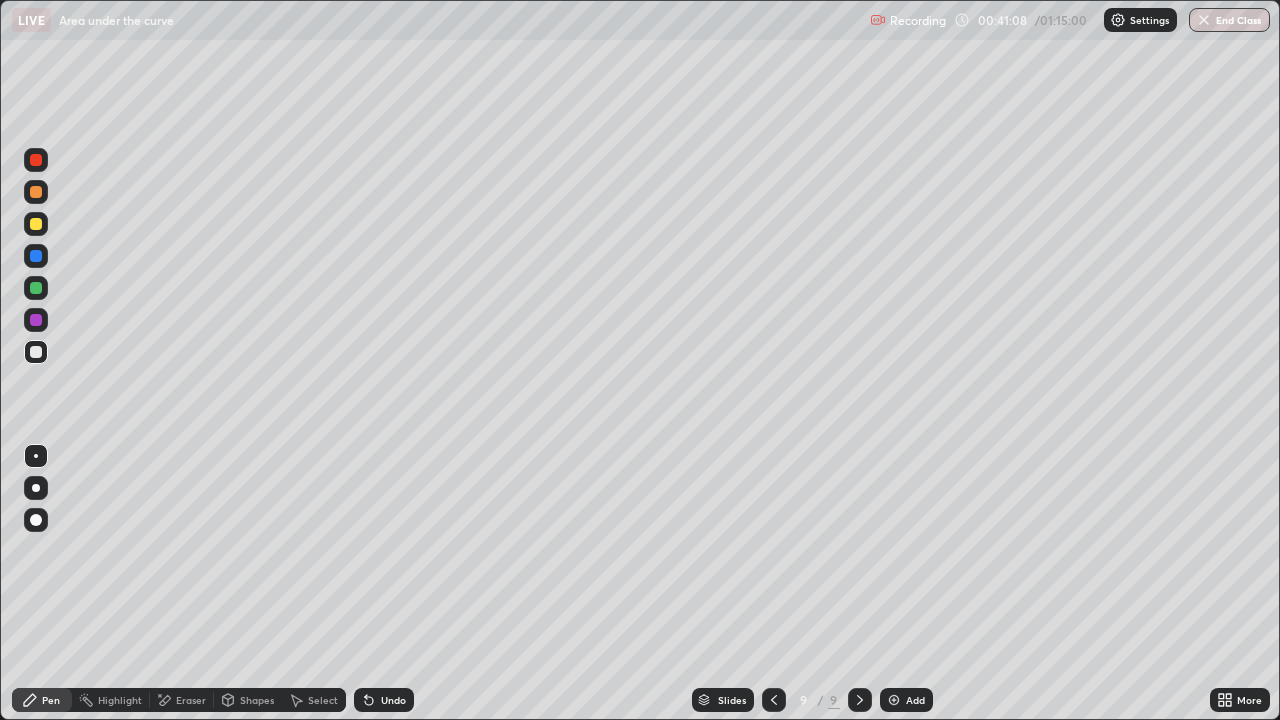 click 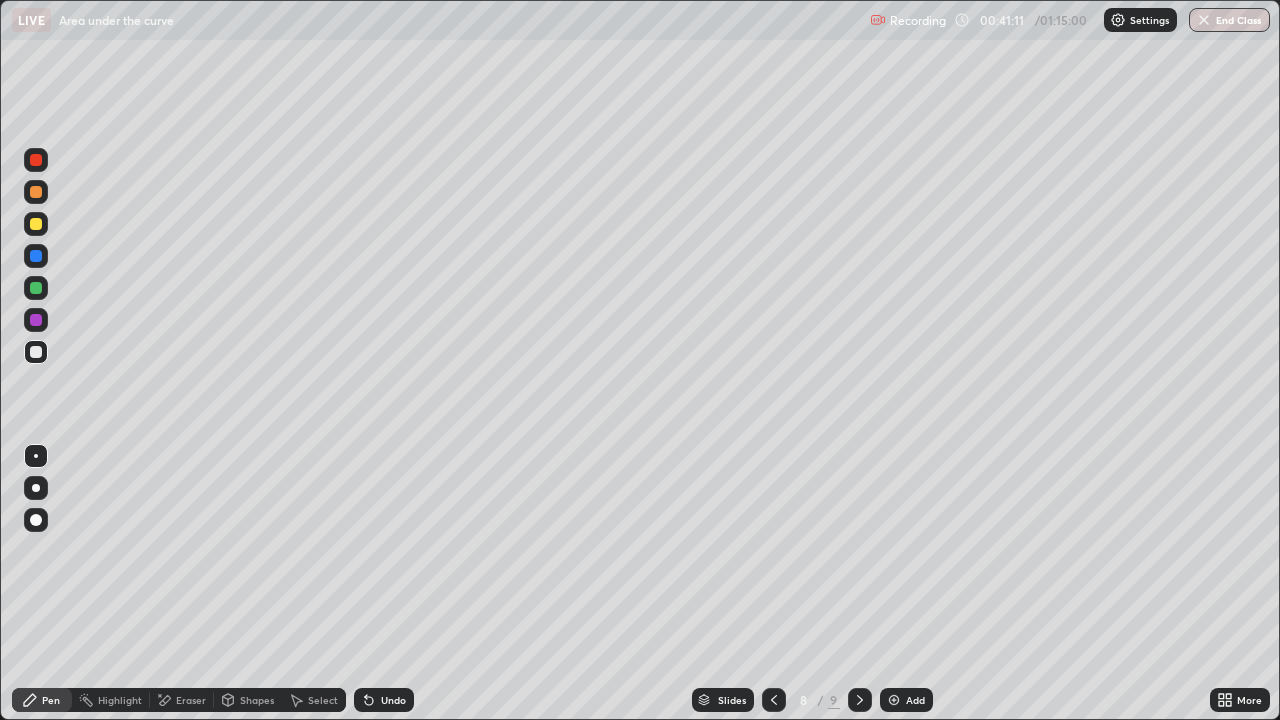 click at bounding box center [774, 700] 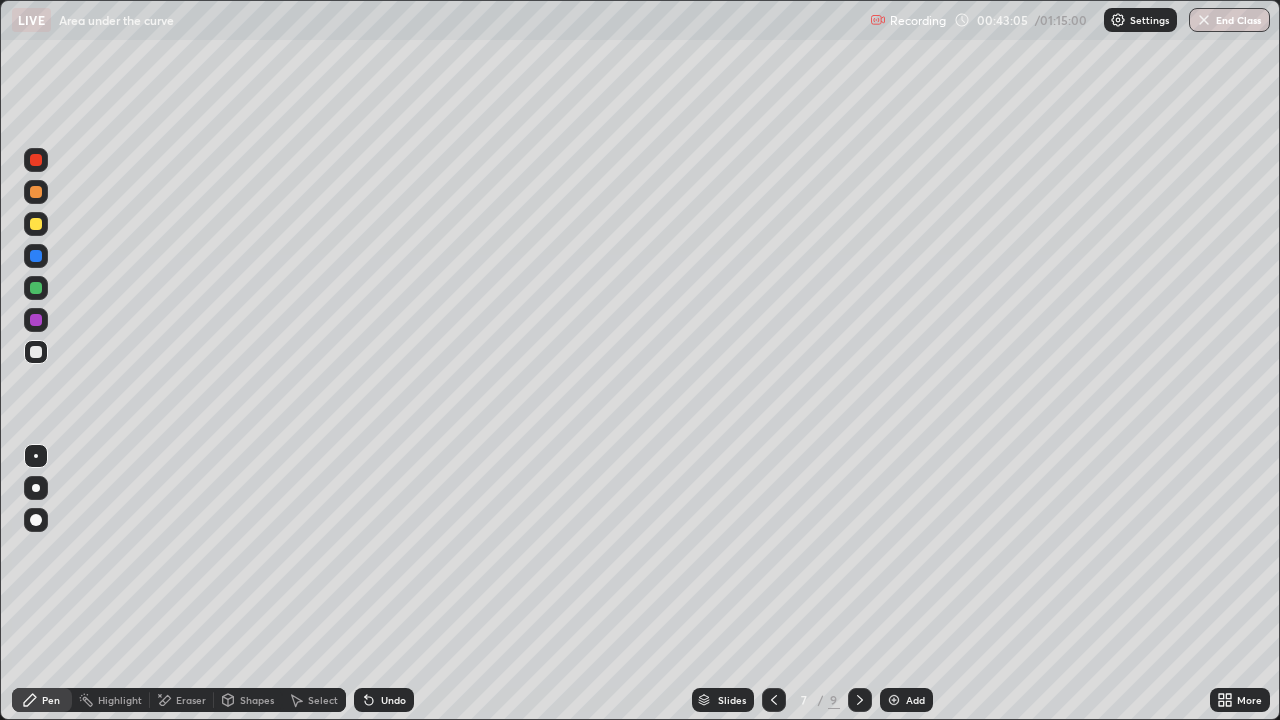 click 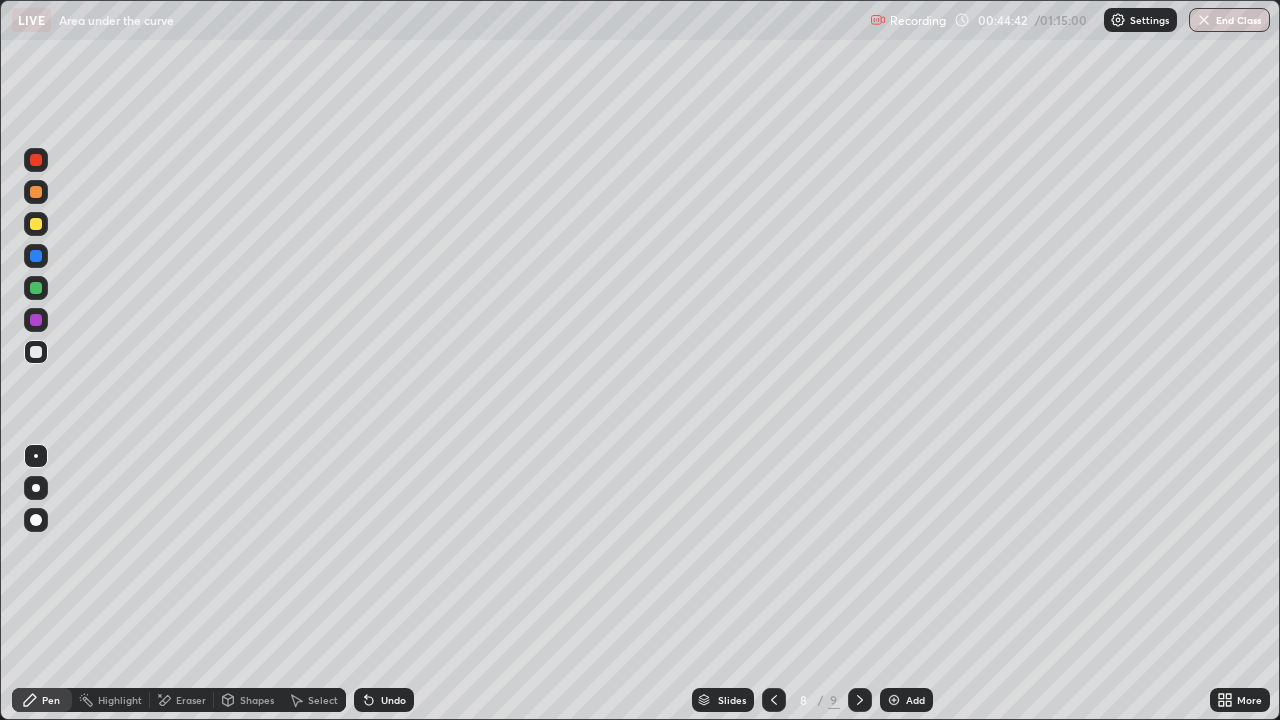 click 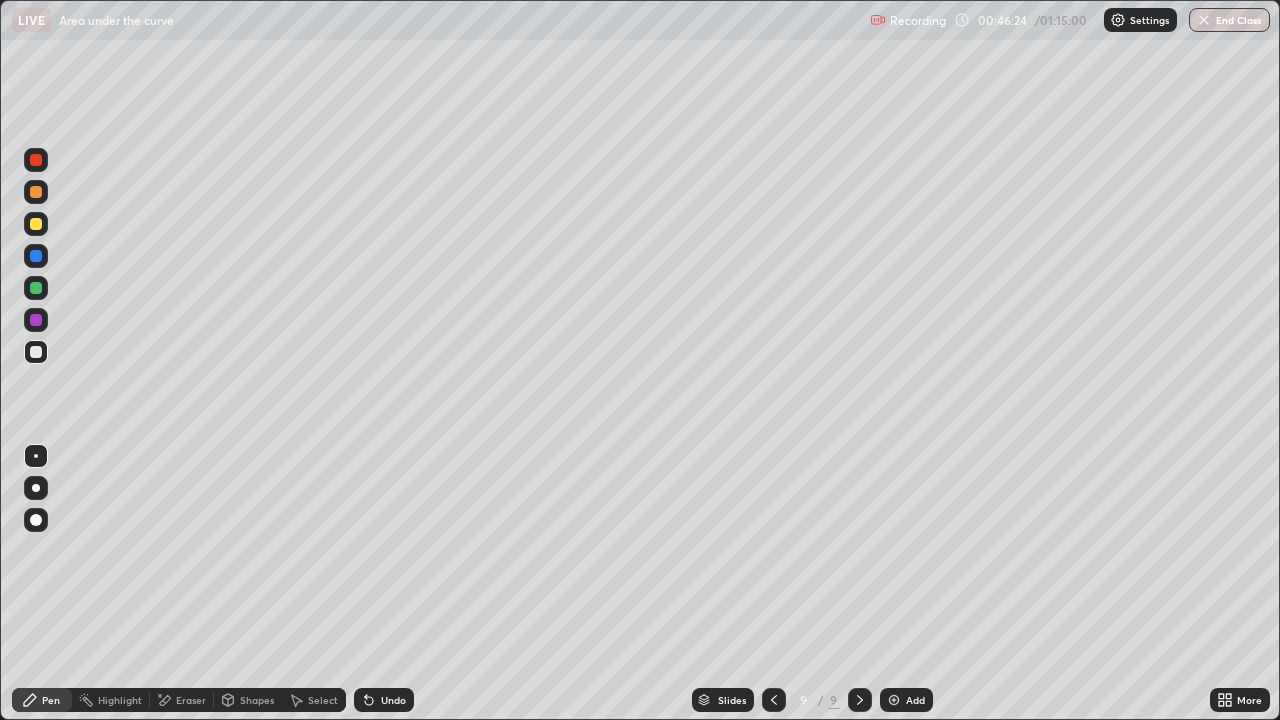 click at bounding box center [894, 700] 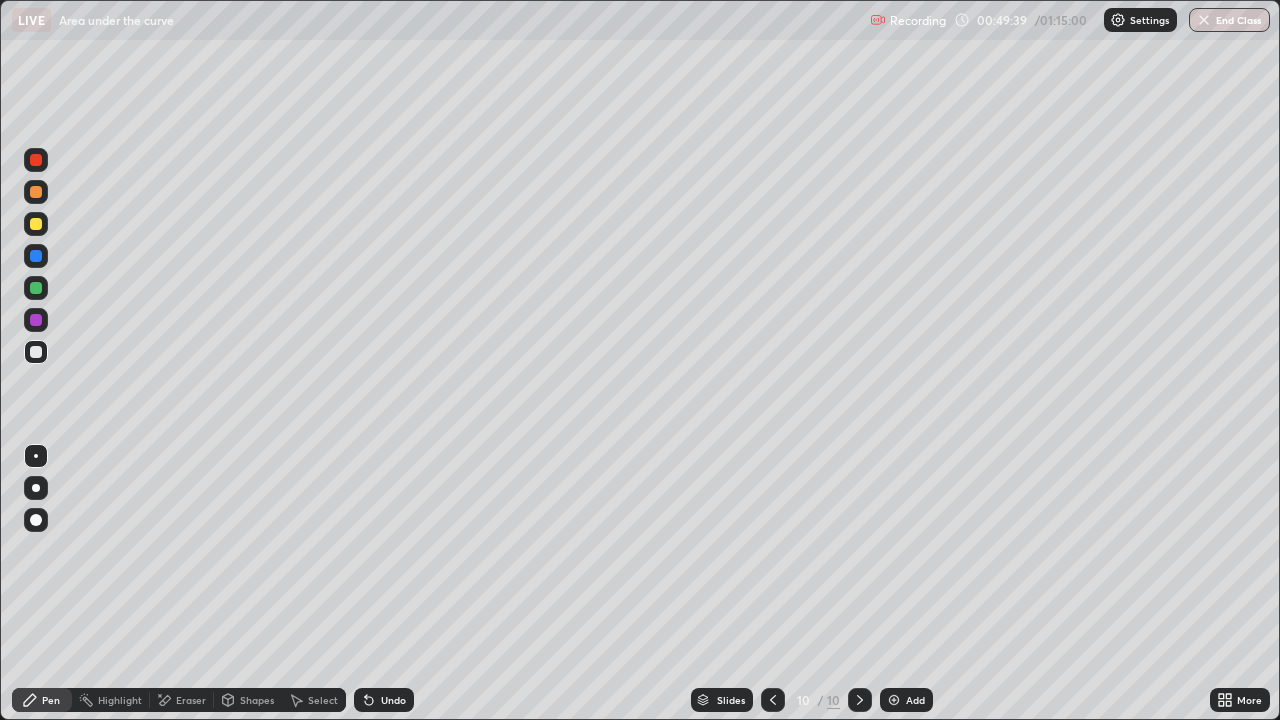 click on "Eraser" at bounding box center (191, 700) 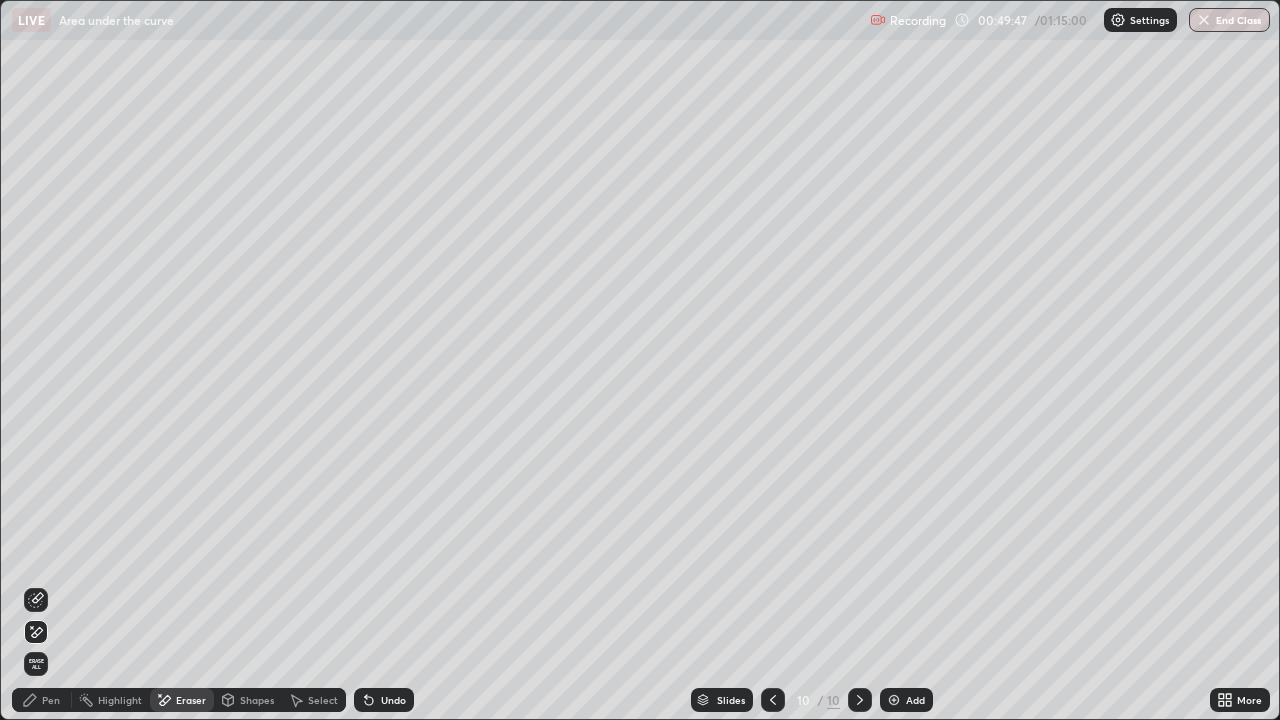 click on "Pen" at bounding box center (51, 700) 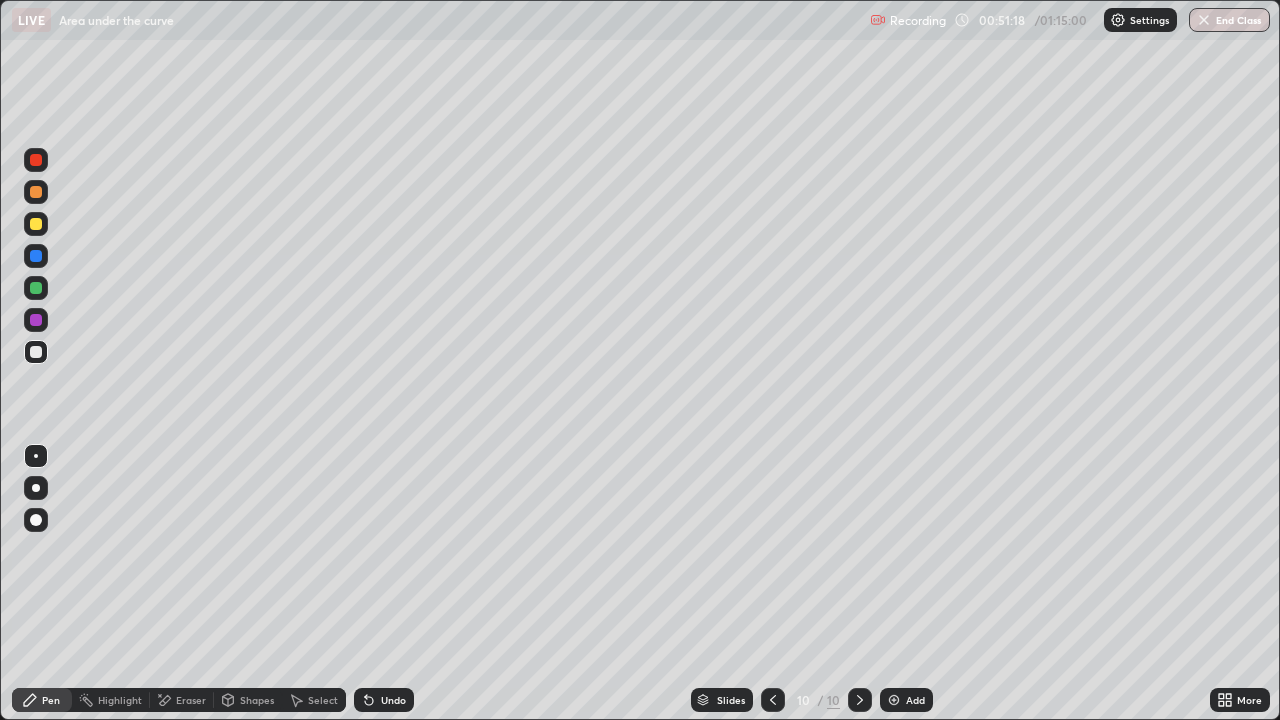 click at bounding box center (894, 700) 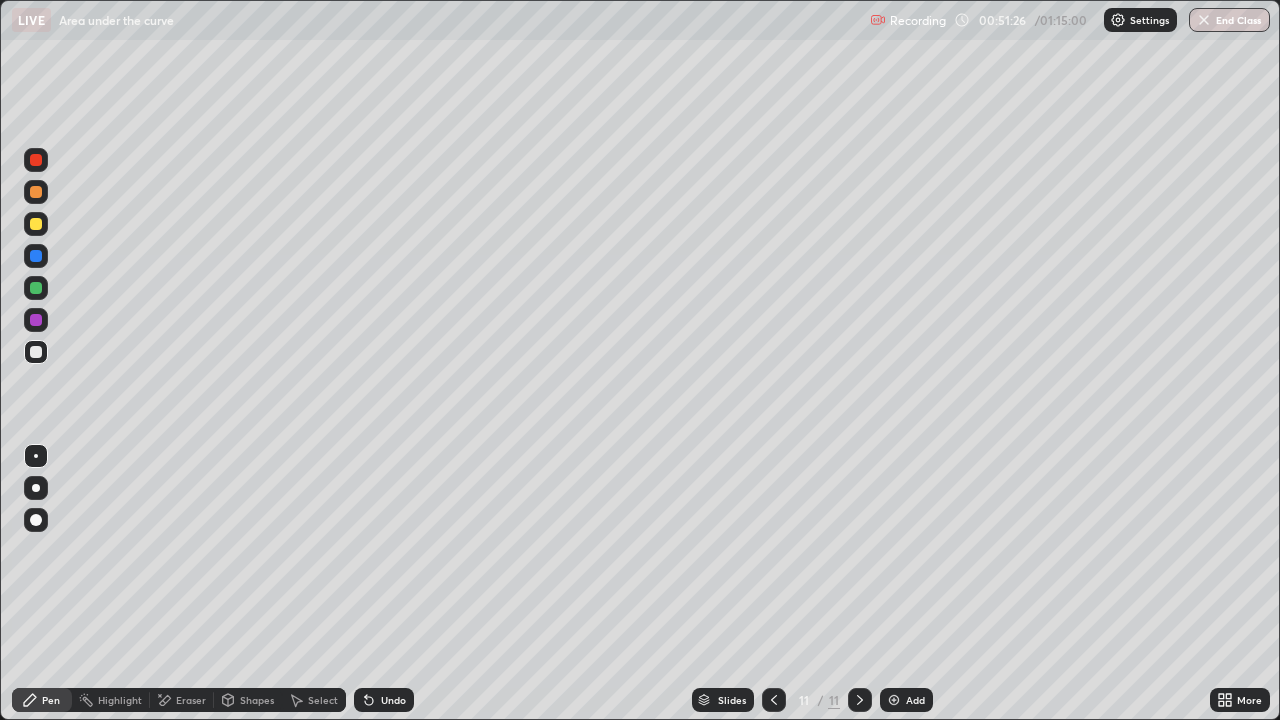 click 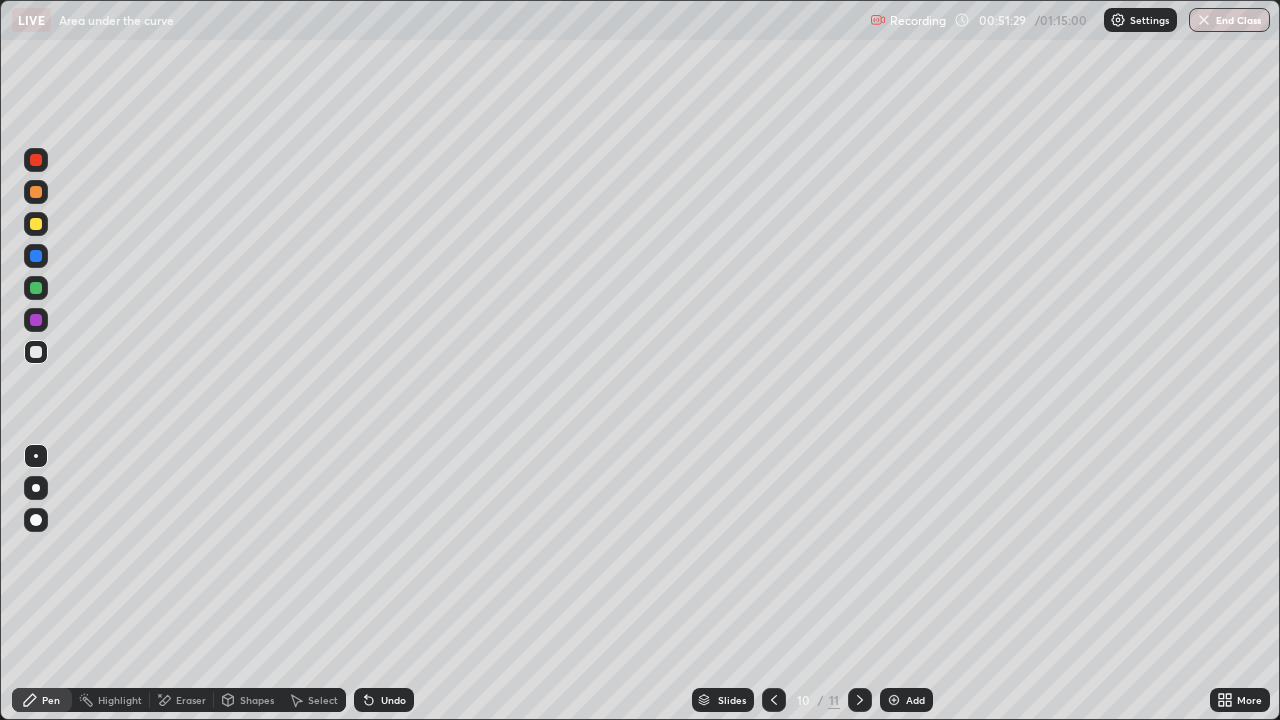 click 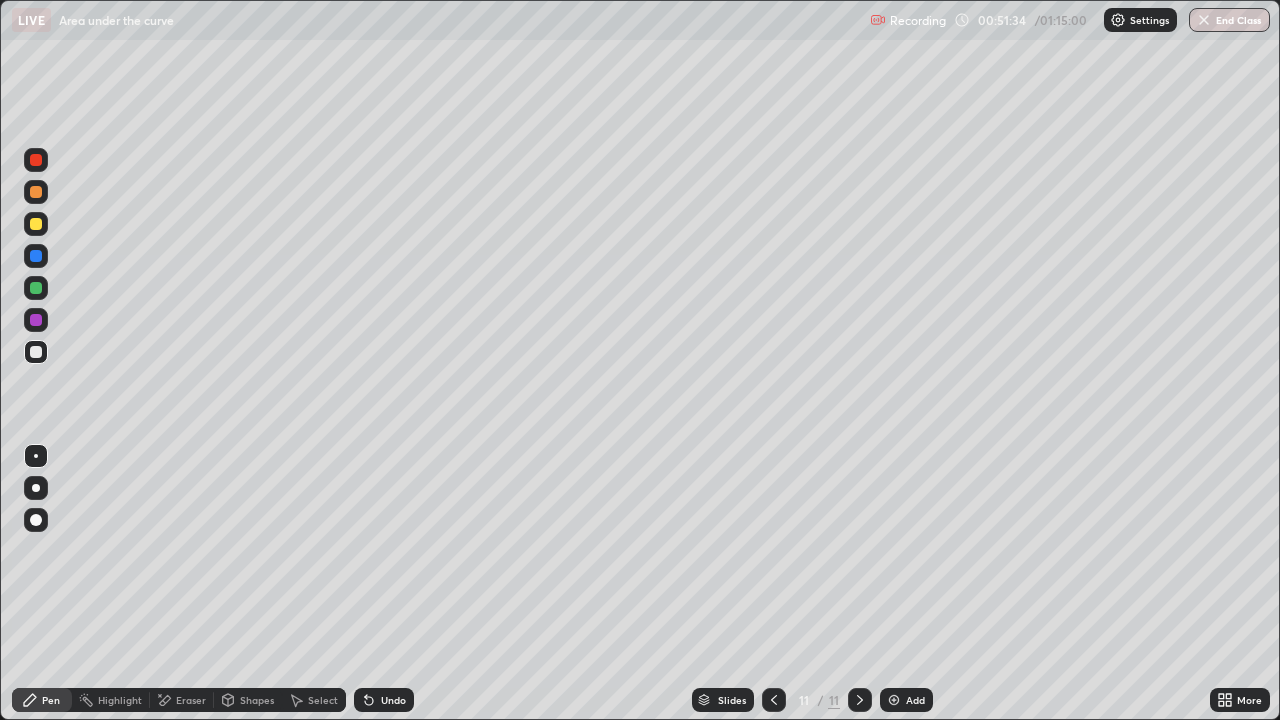 click 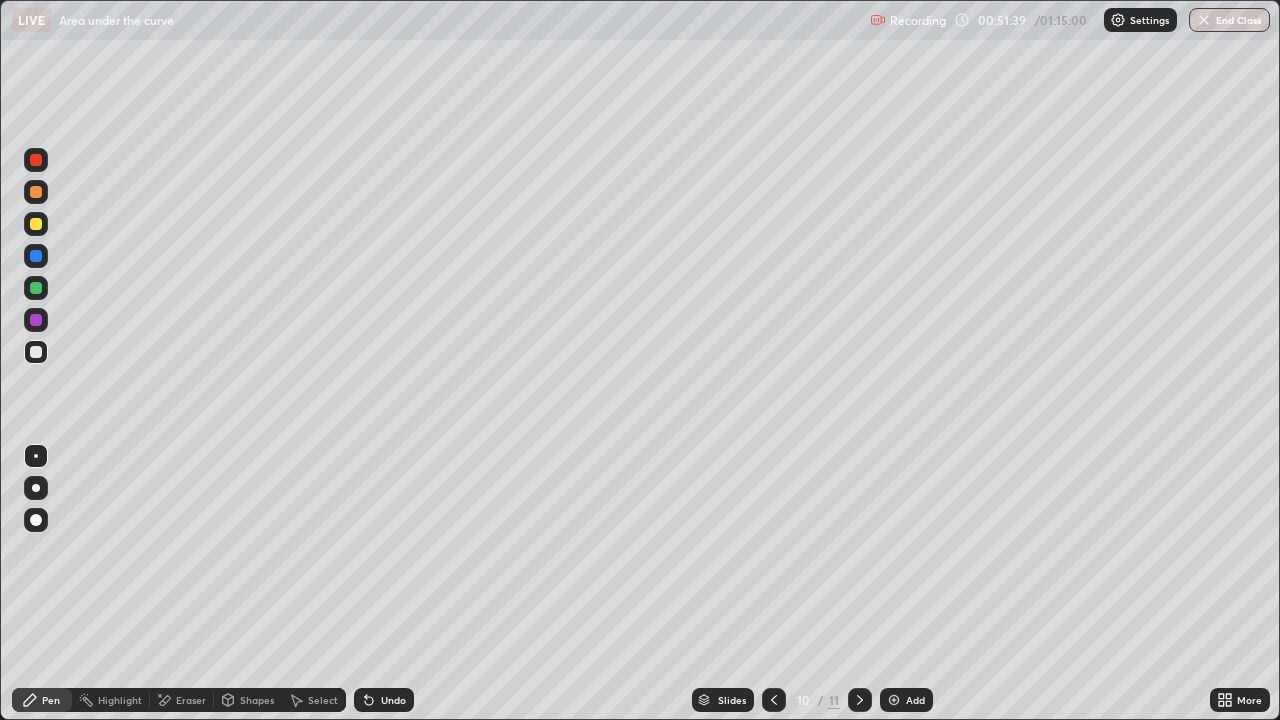 click 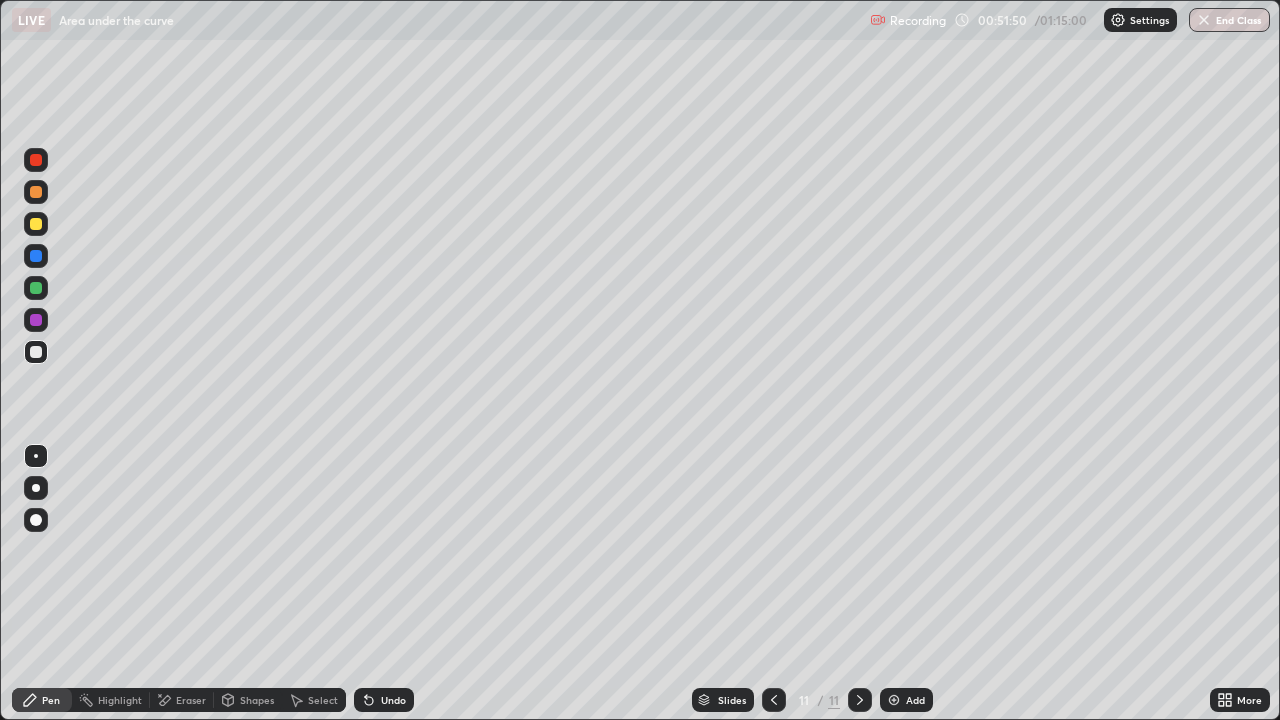 click 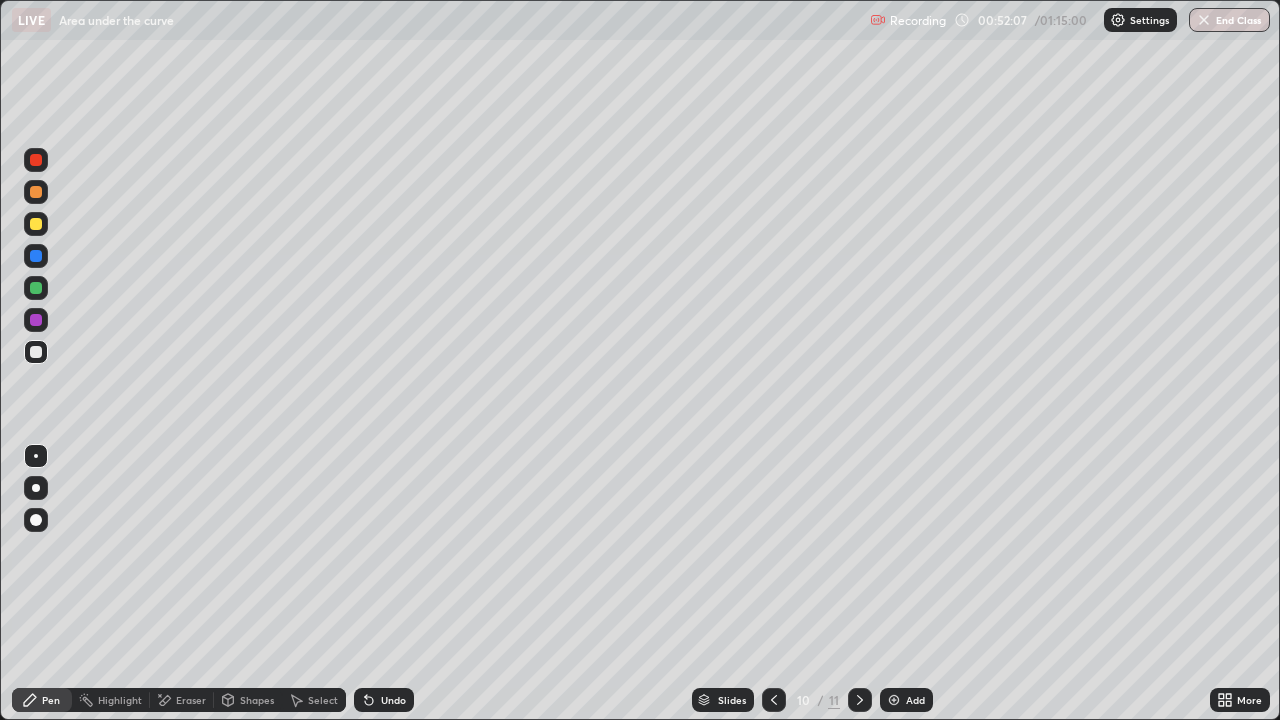 click 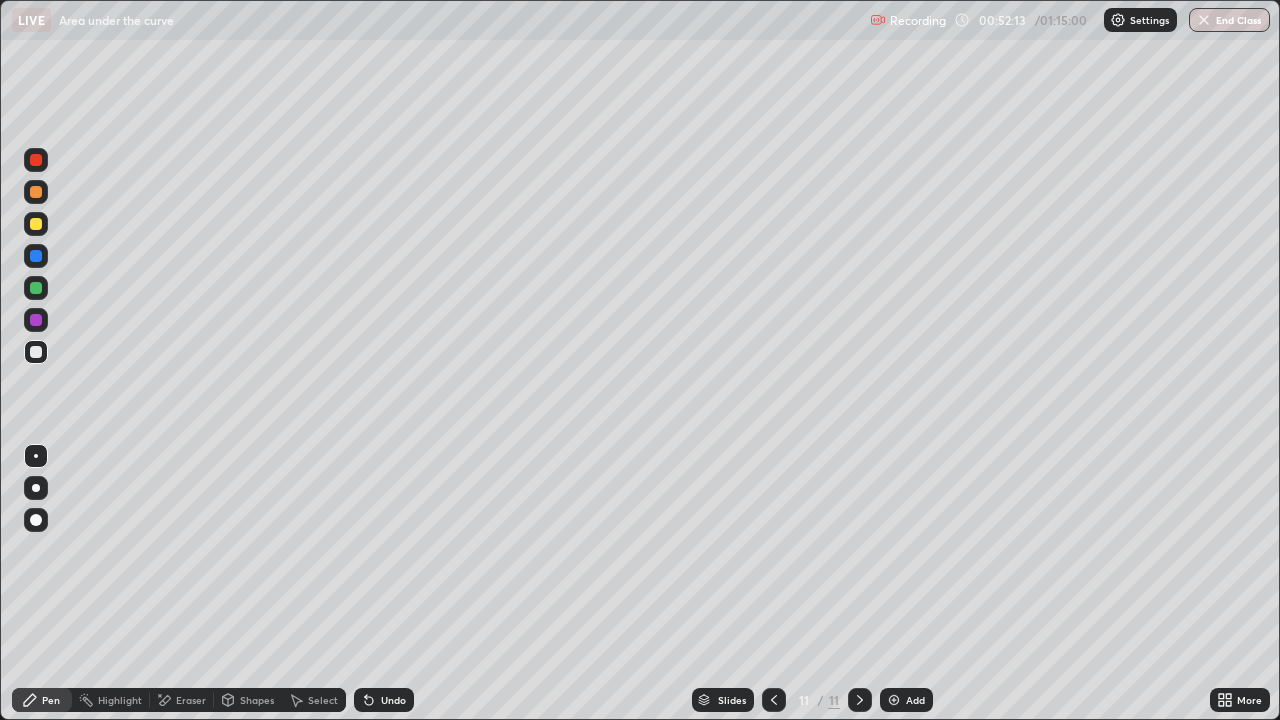 click 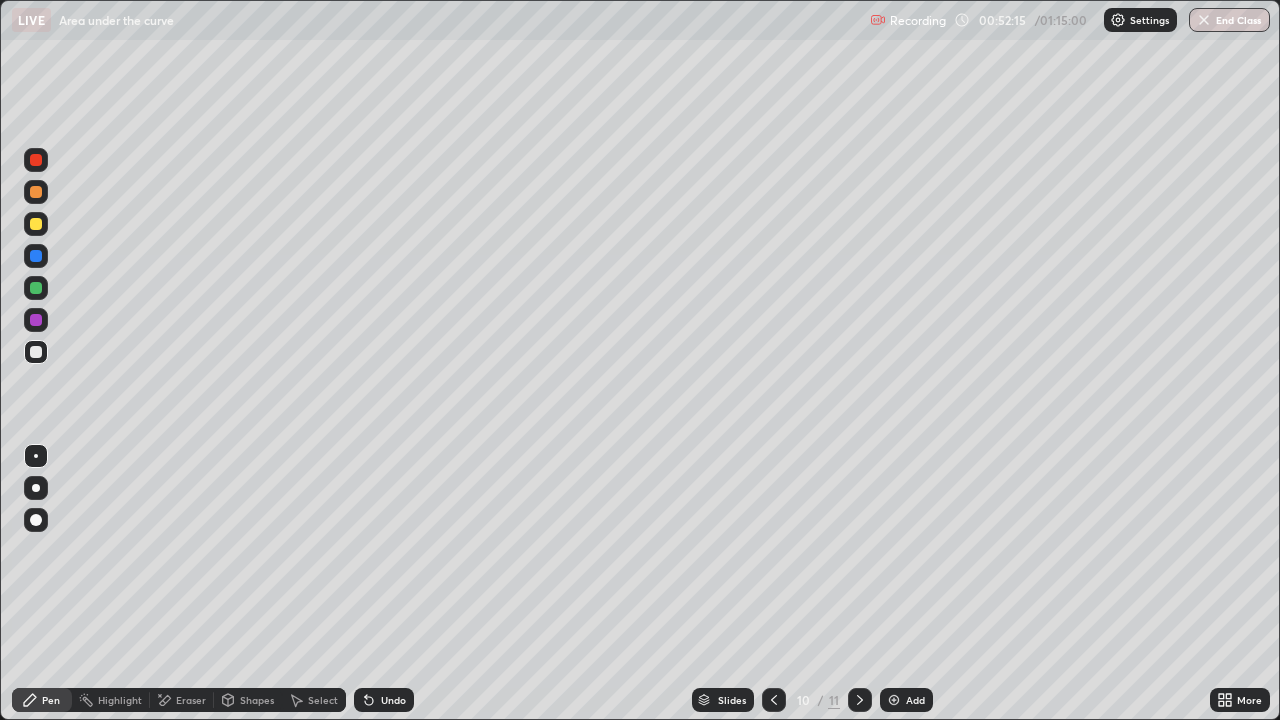 click 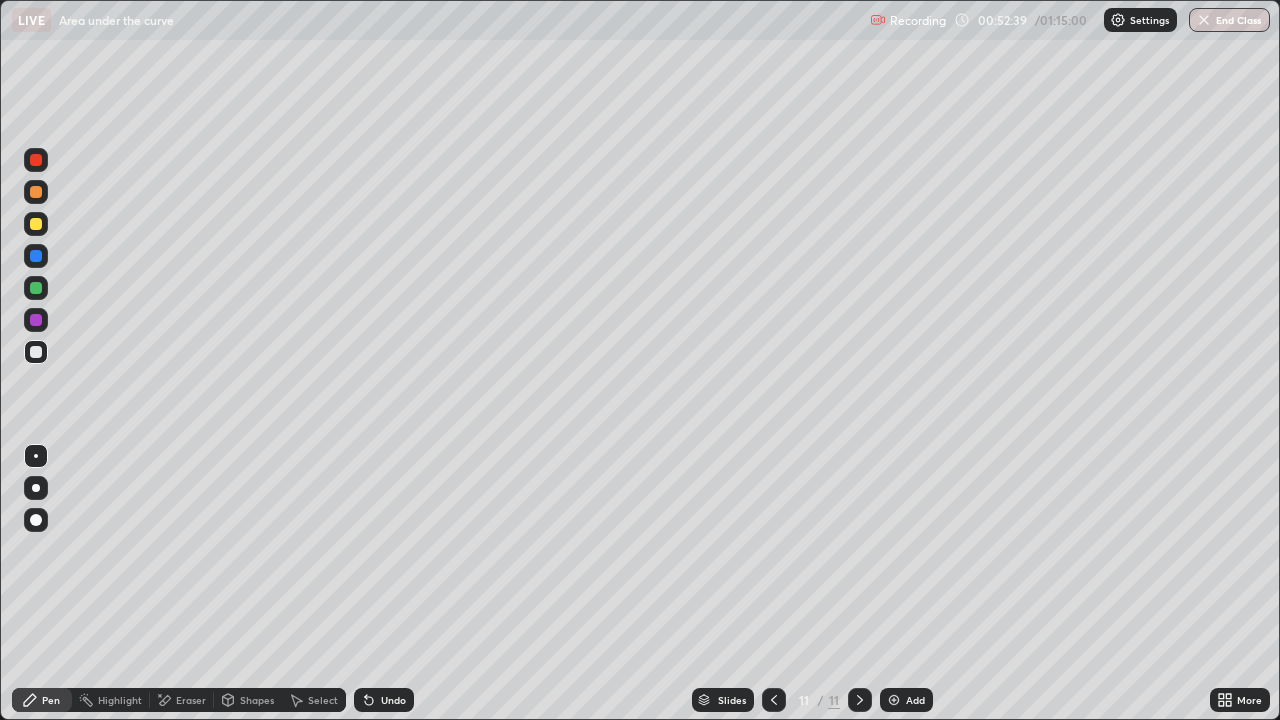 click 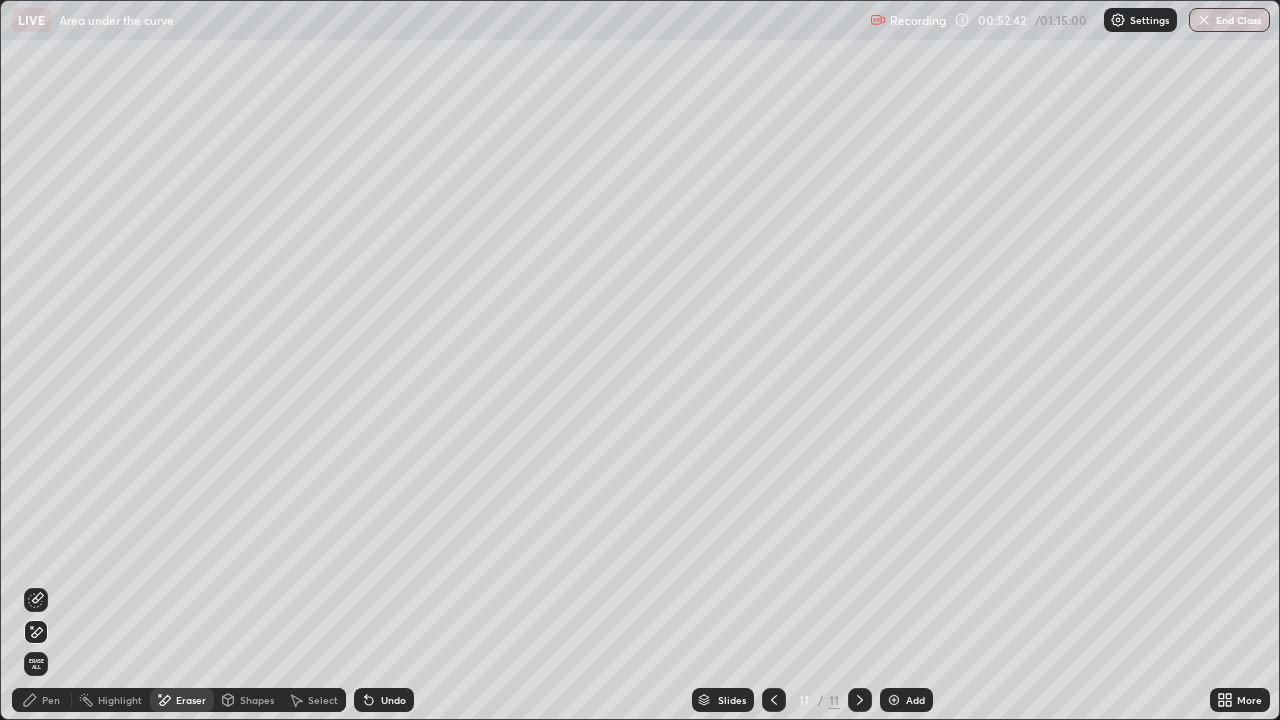click on "Pen" at bounding box center (51, 700) 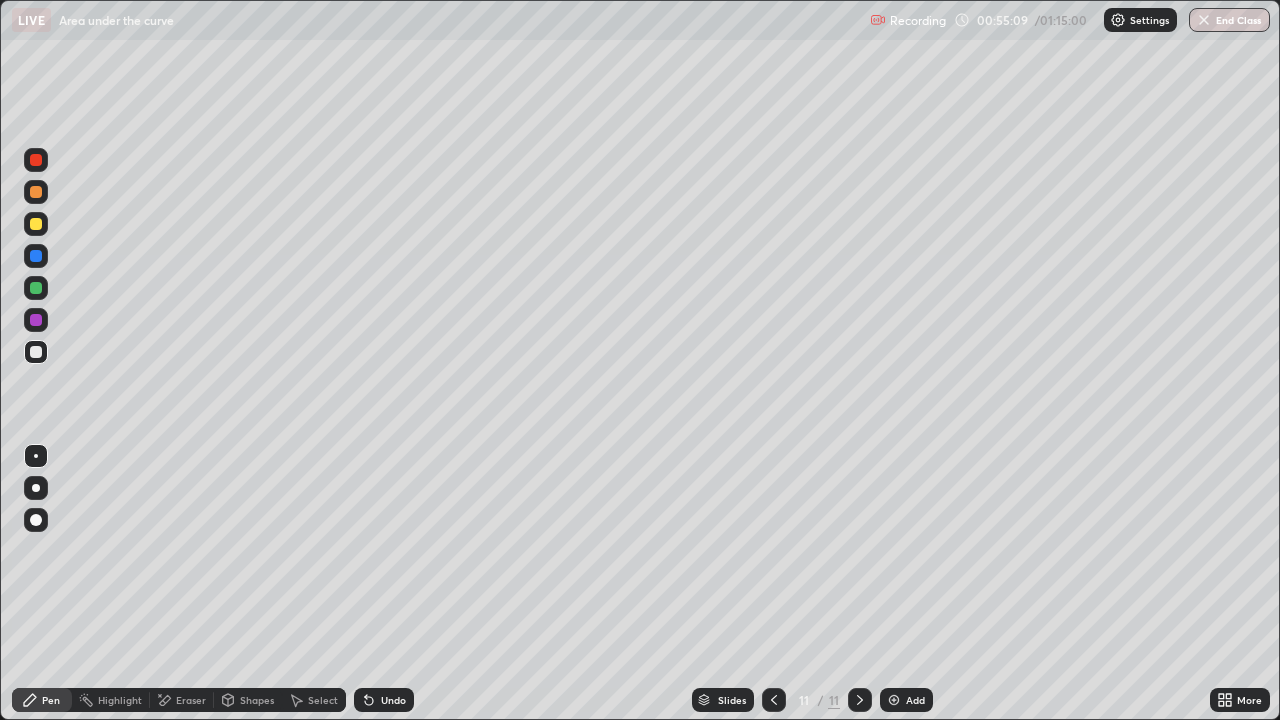 click on "Eraser" at bounding box center (191, 700) 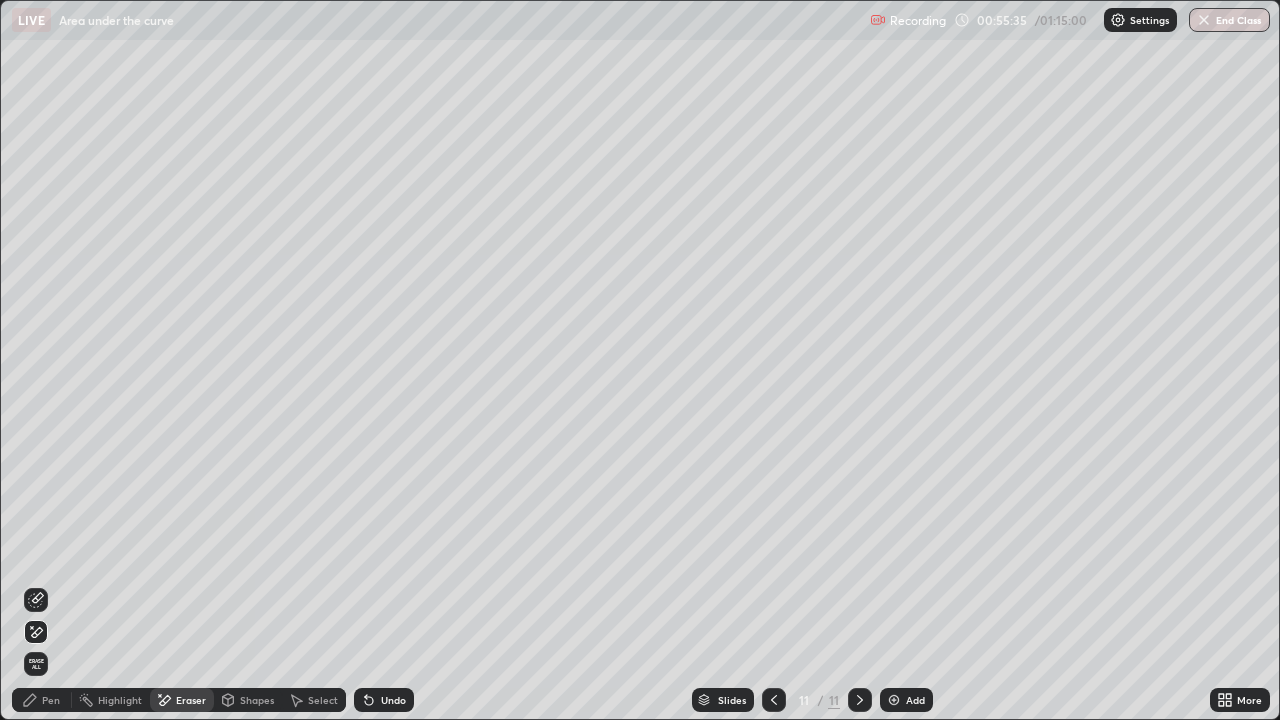 click 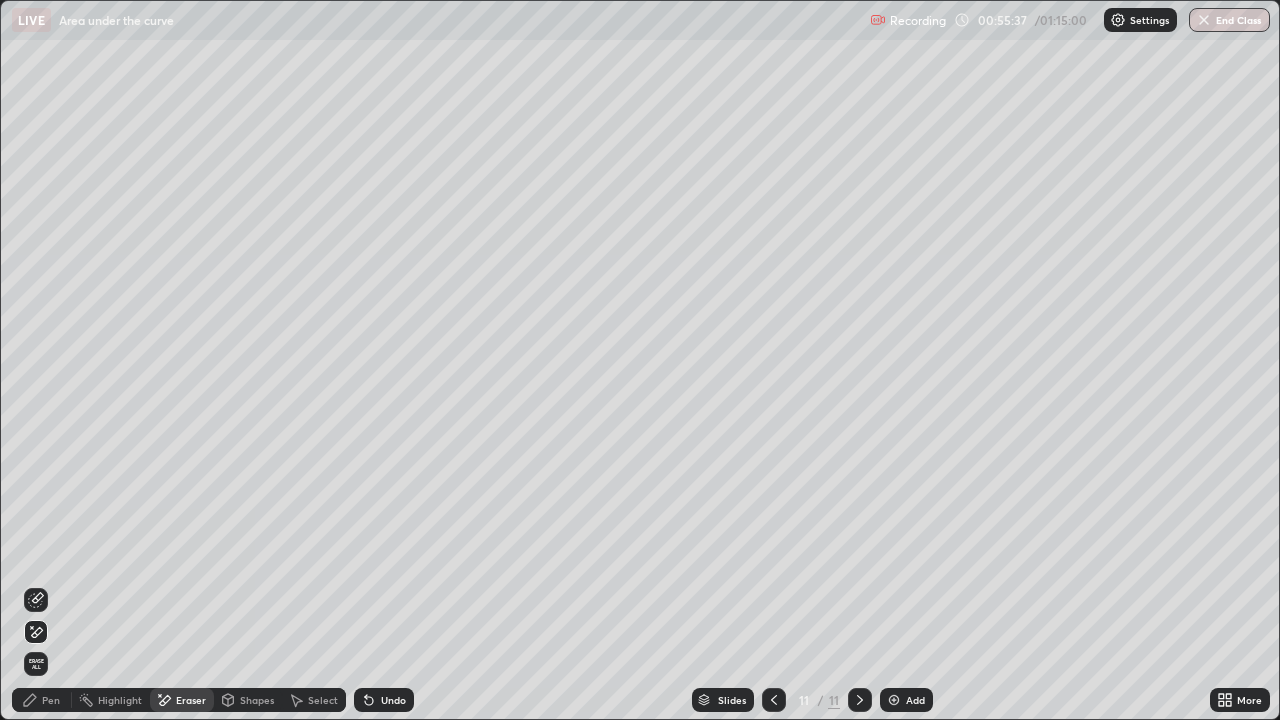 click 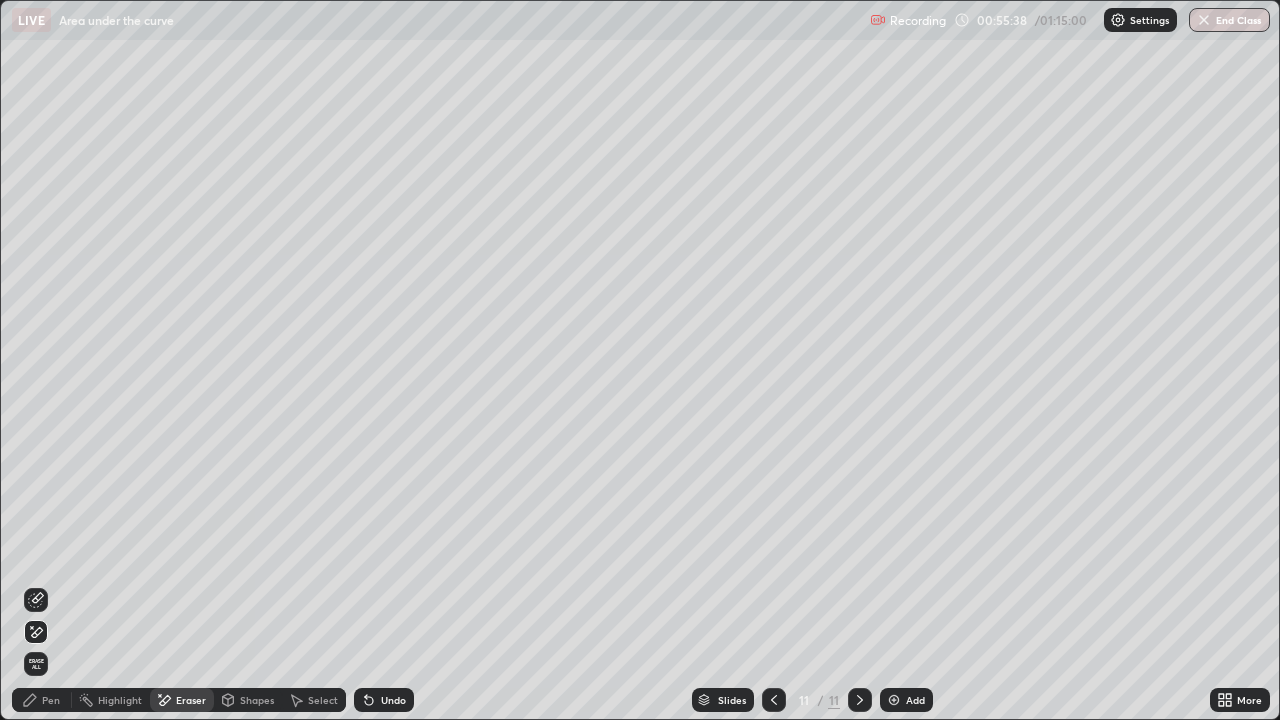 click 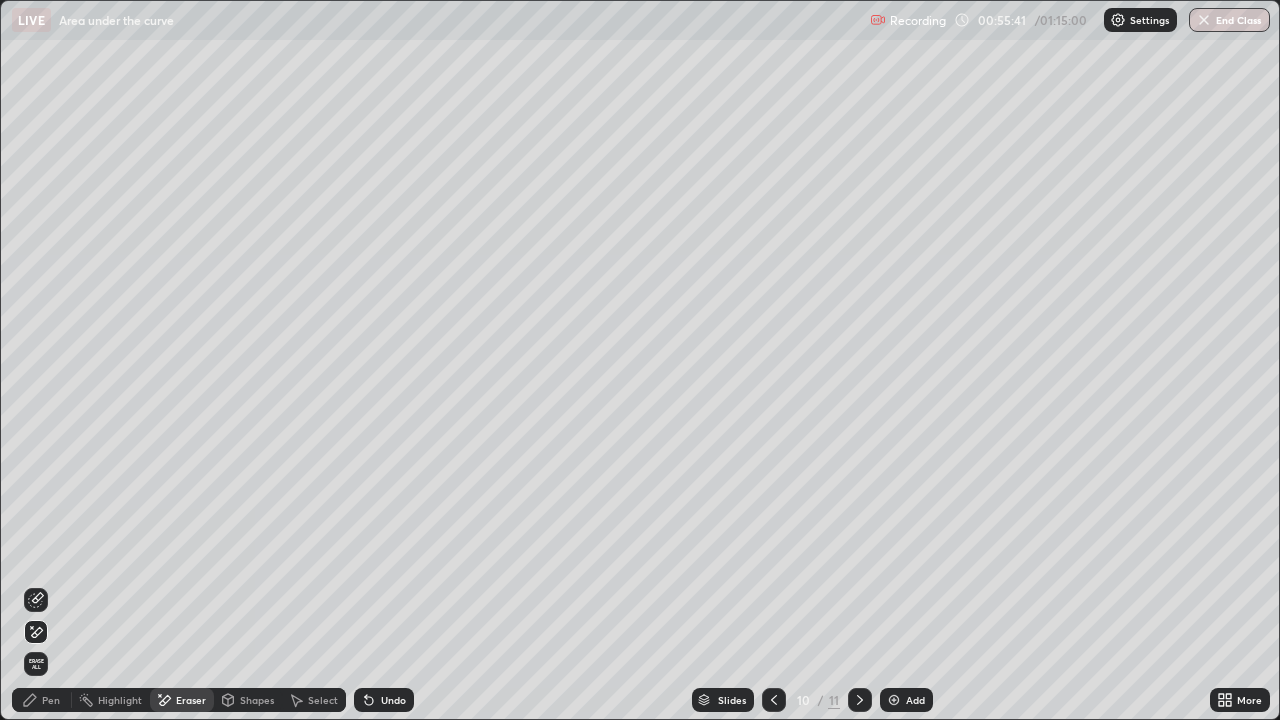 click 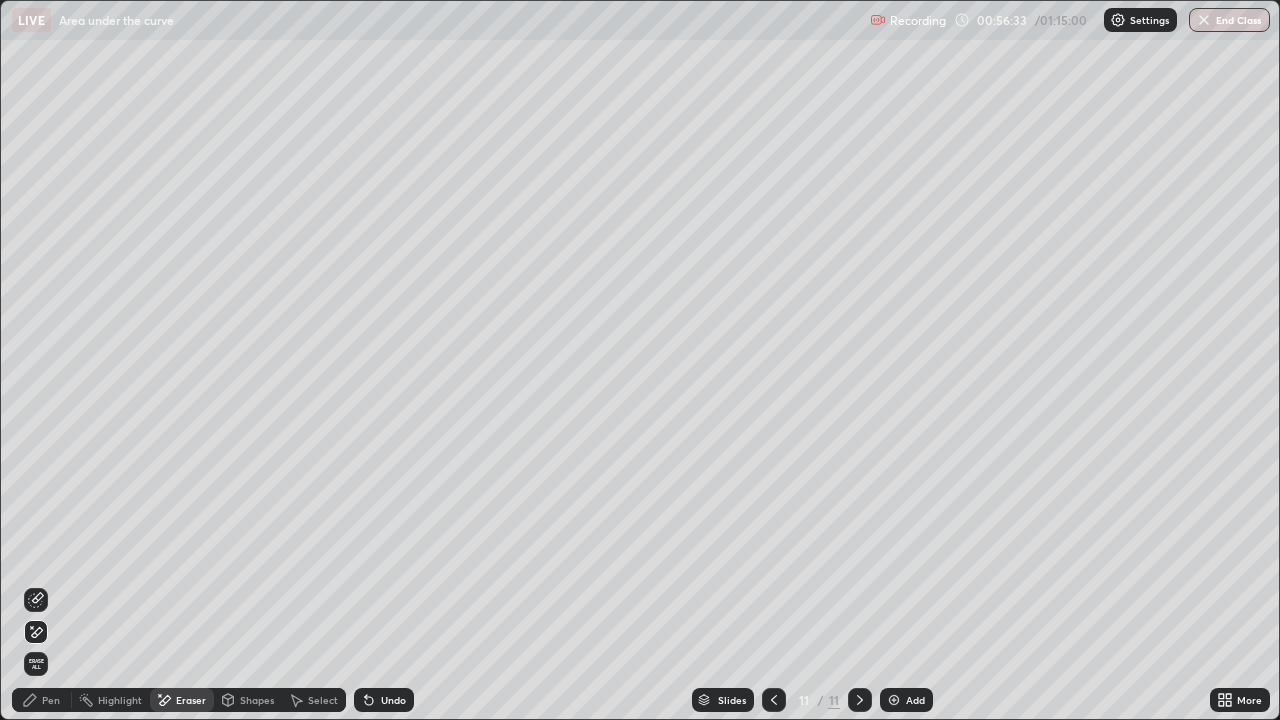 click 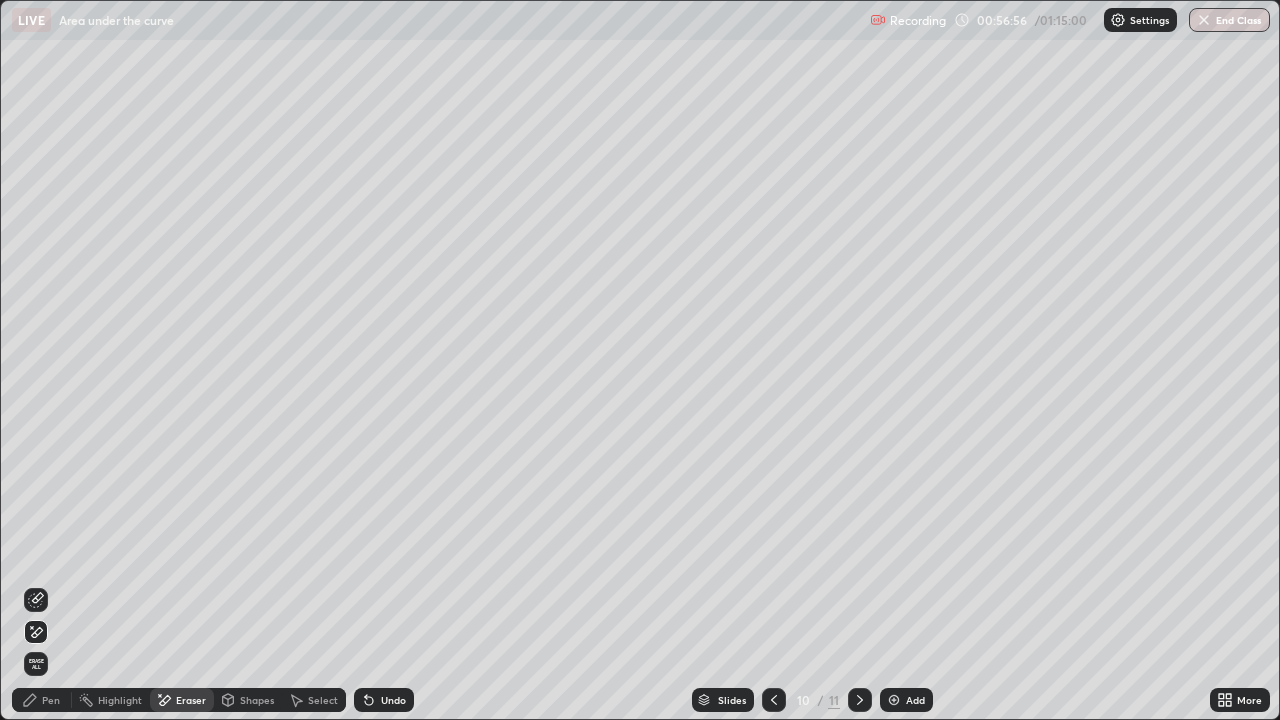 click on "Pen" at bounding box center [51, 700] 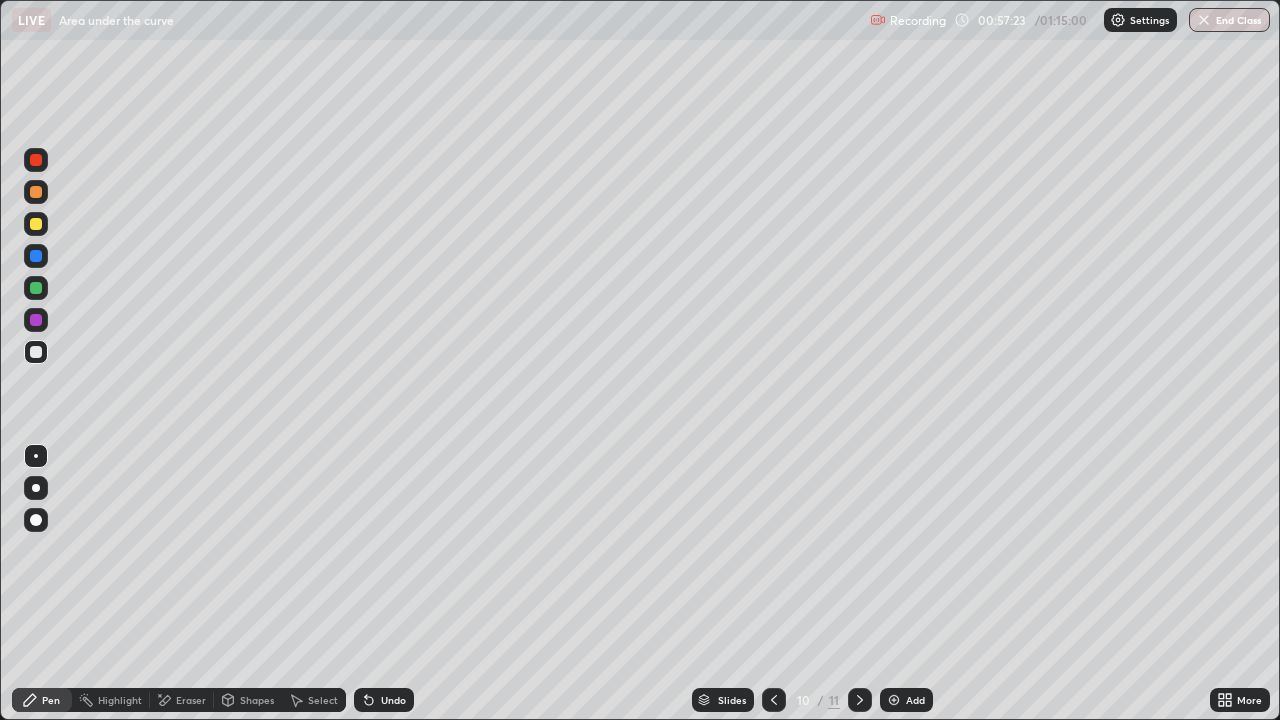 click 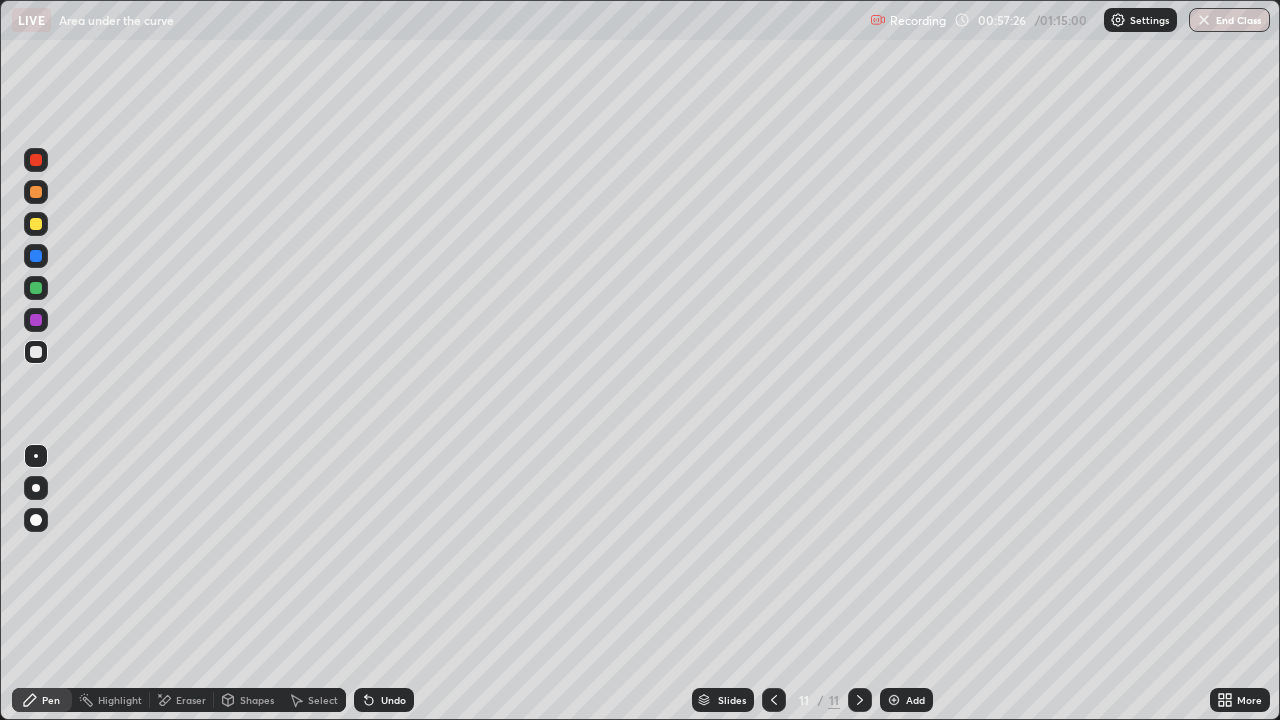 click on "Eraser" at bounding box center [191, 700] 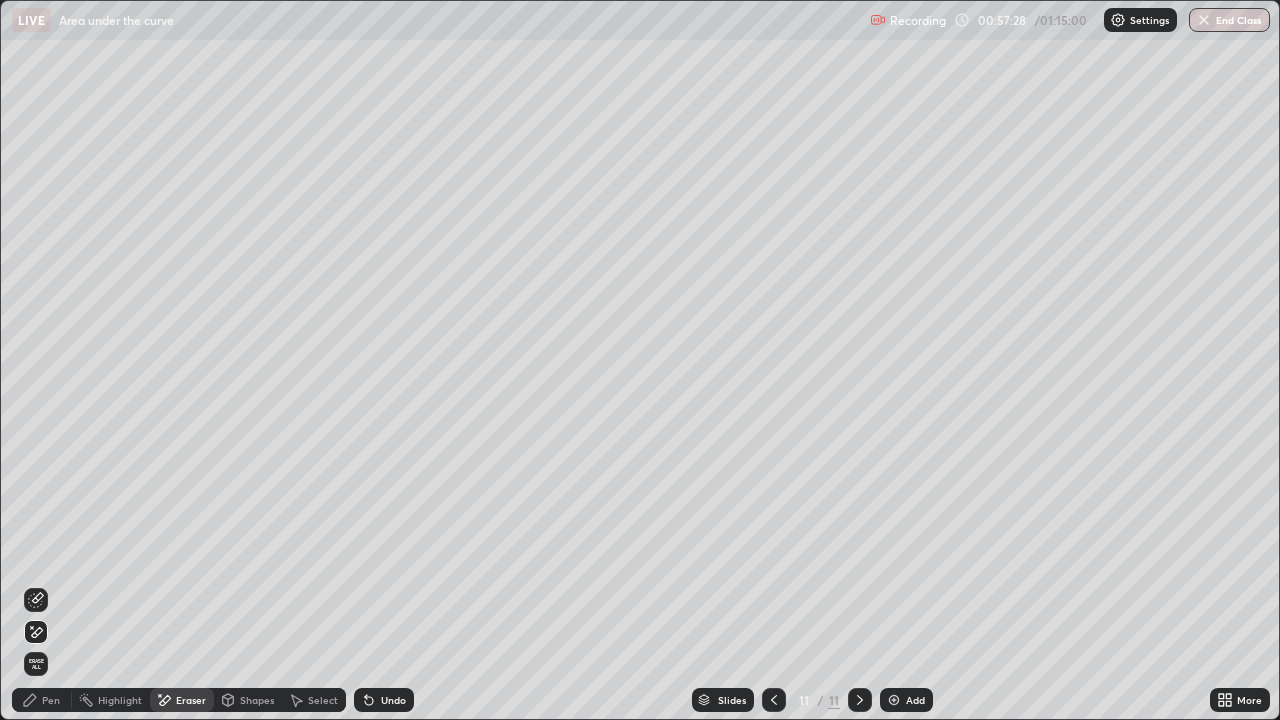 click on "Erase all" at bounding box center (36, 664) 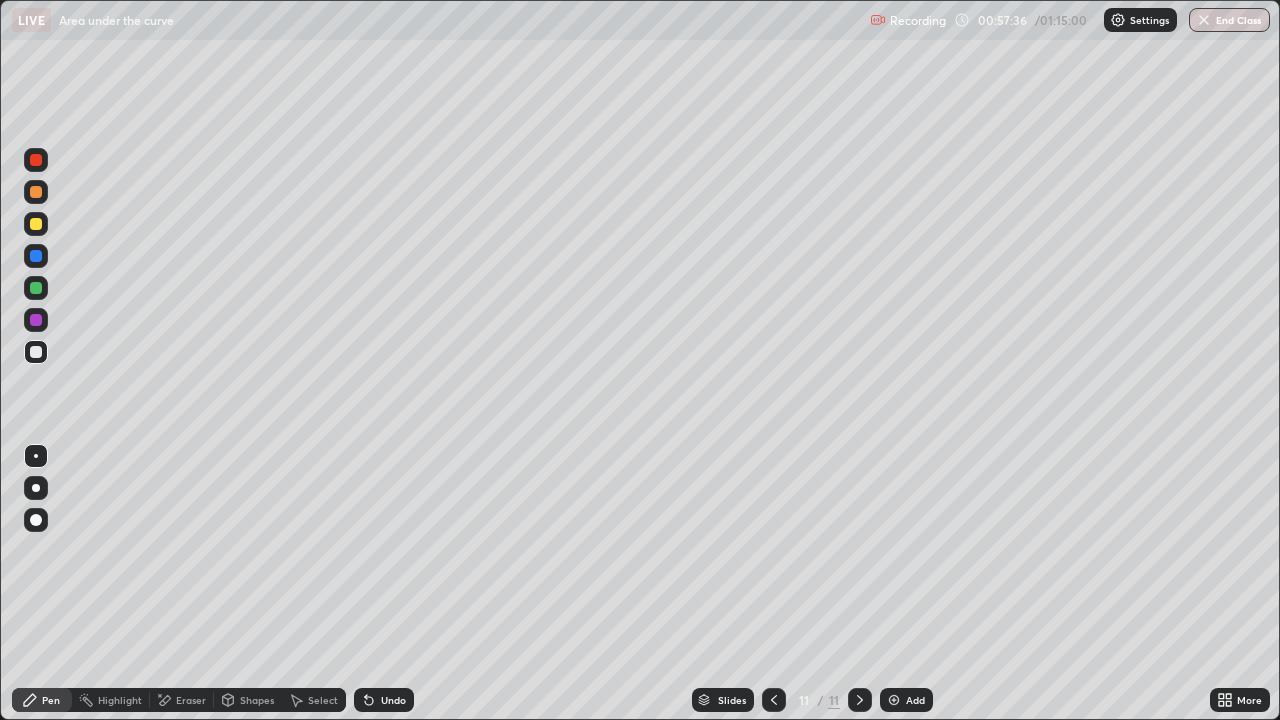 click 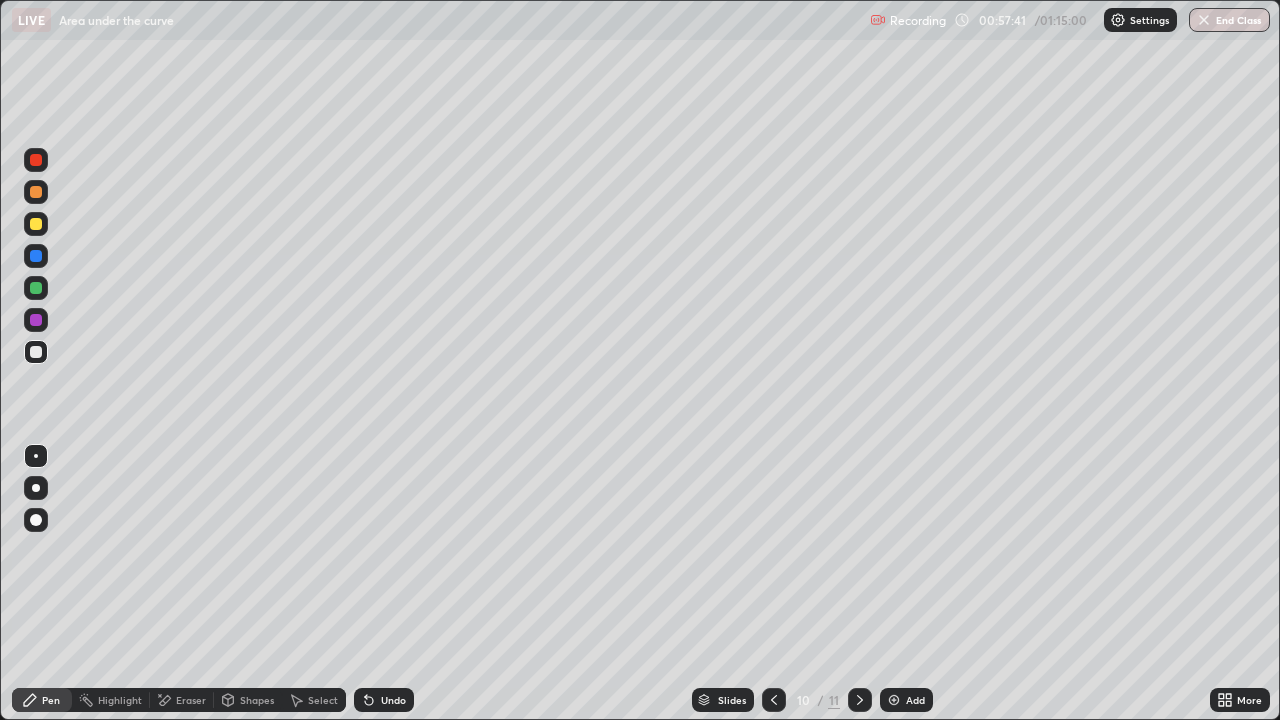 click 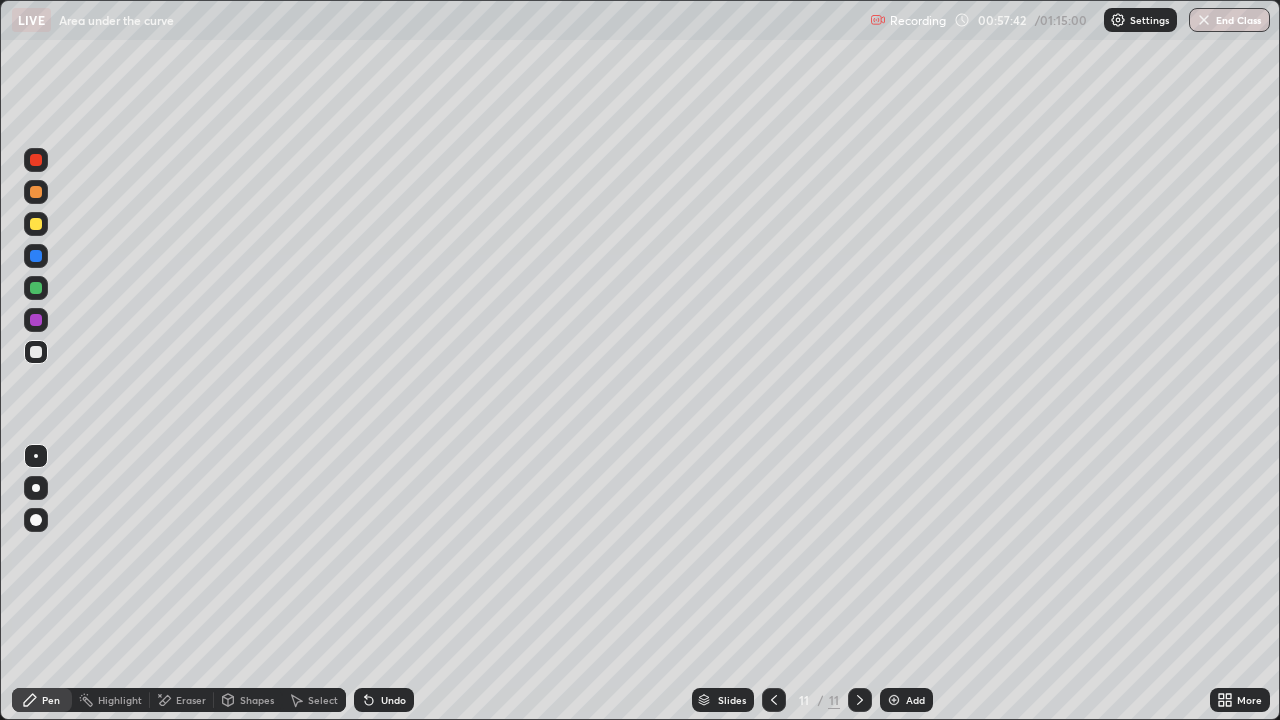 click 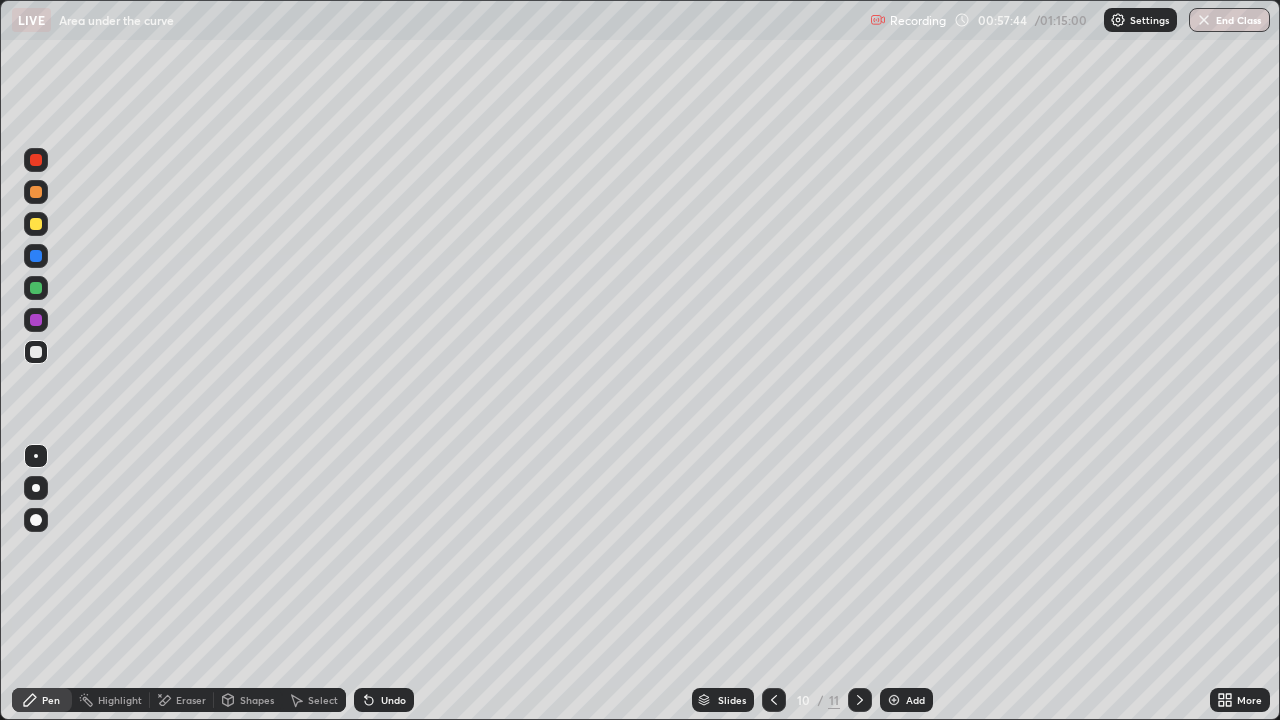 click 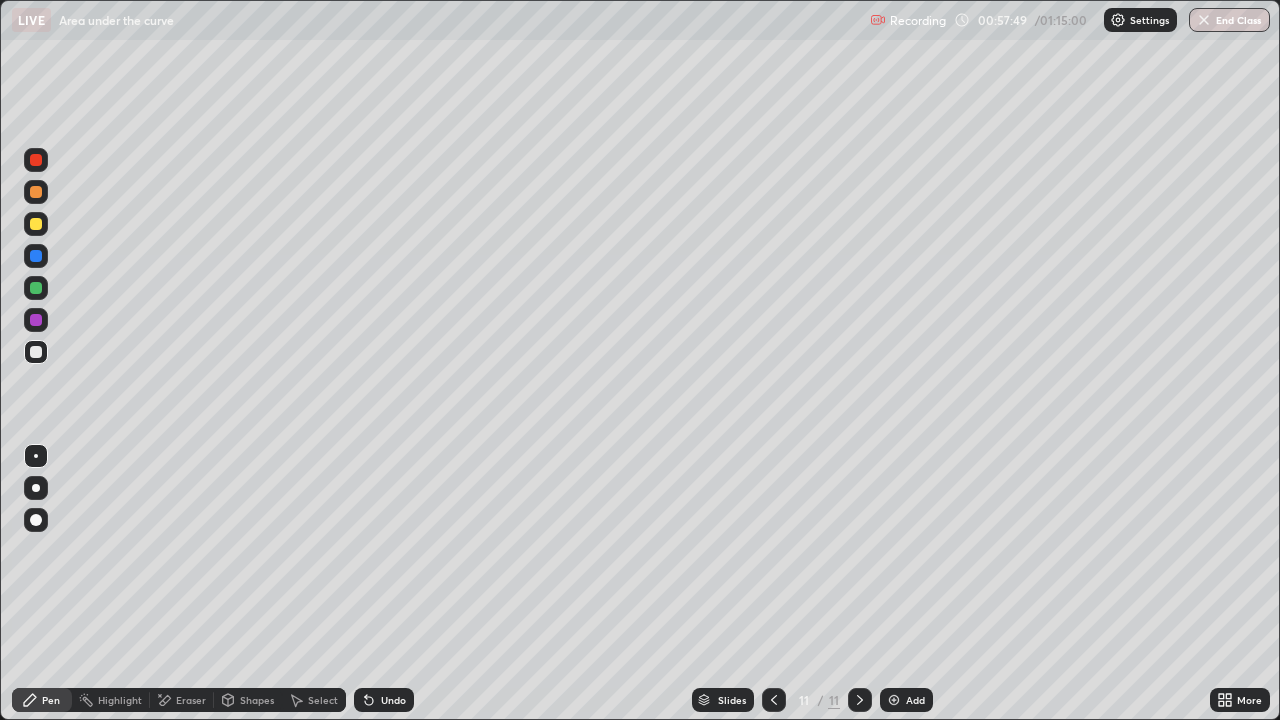 click 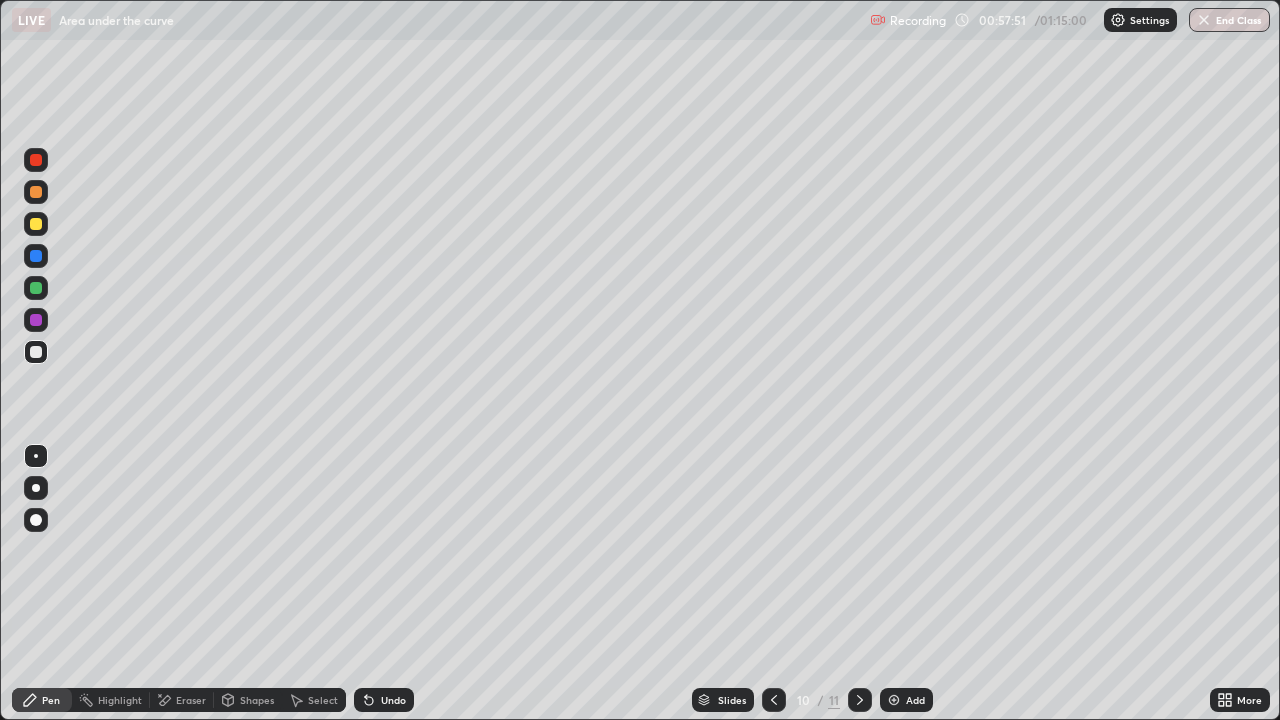 click 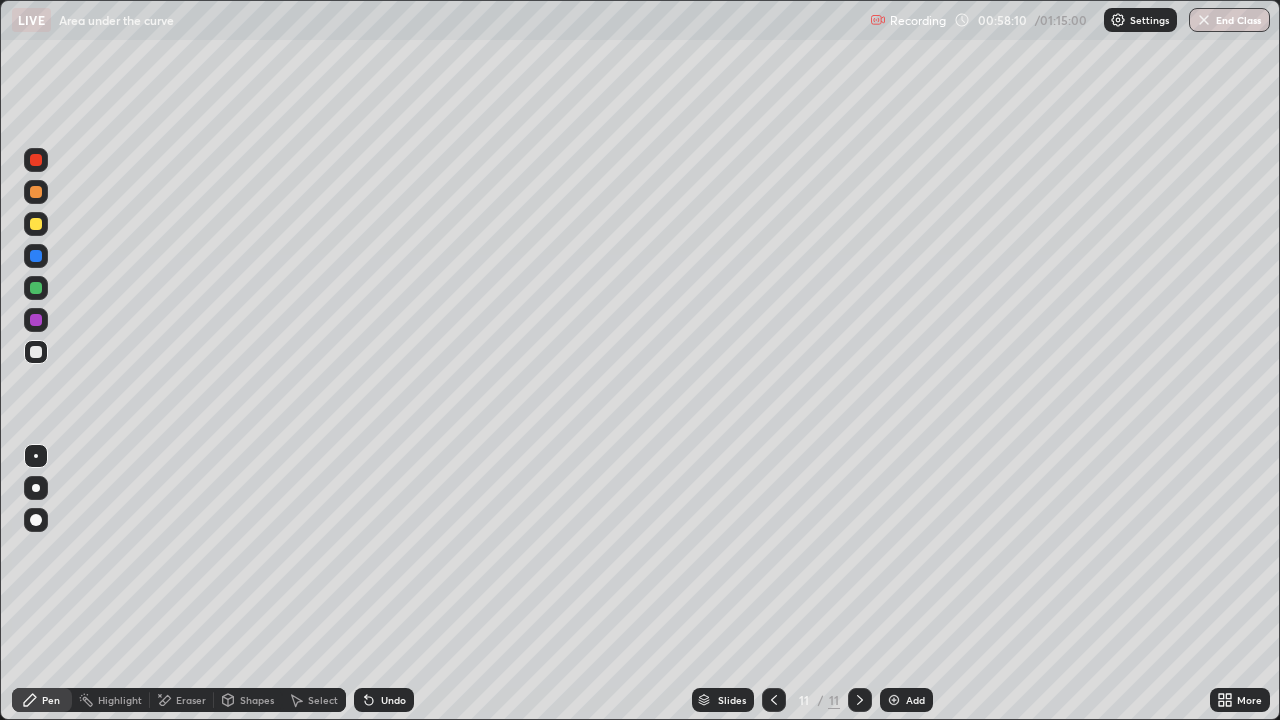 click 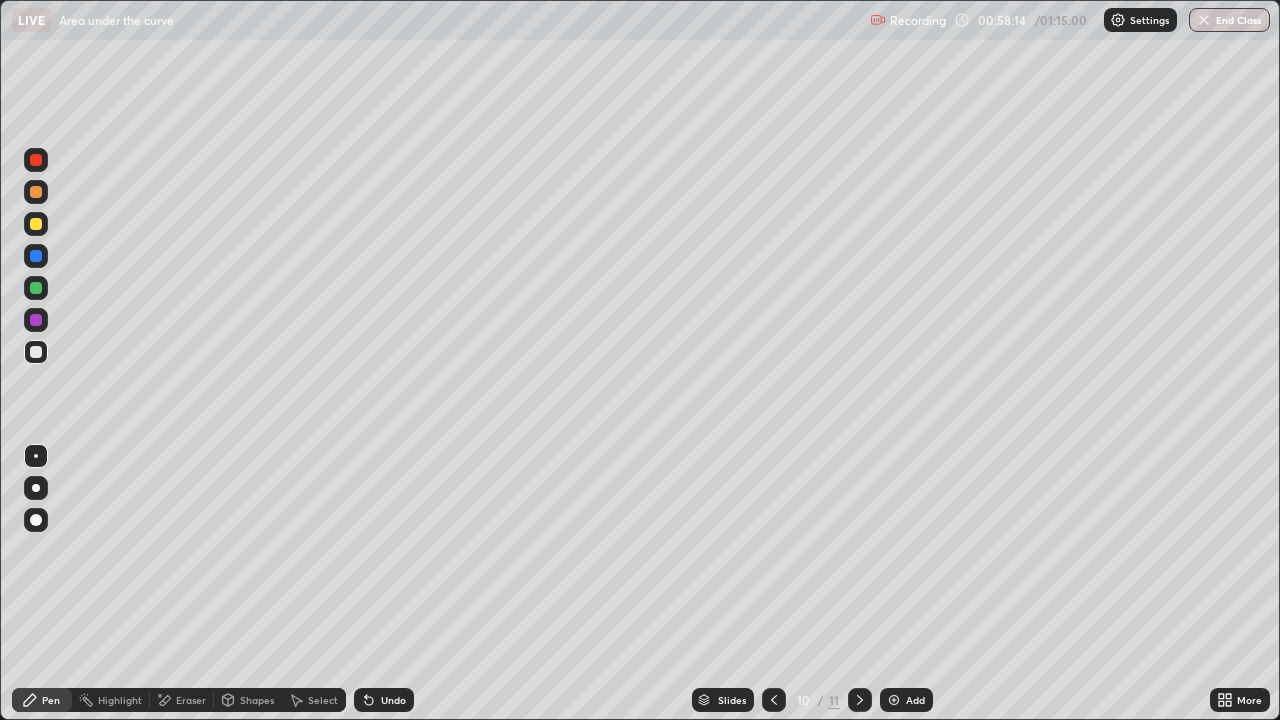 click 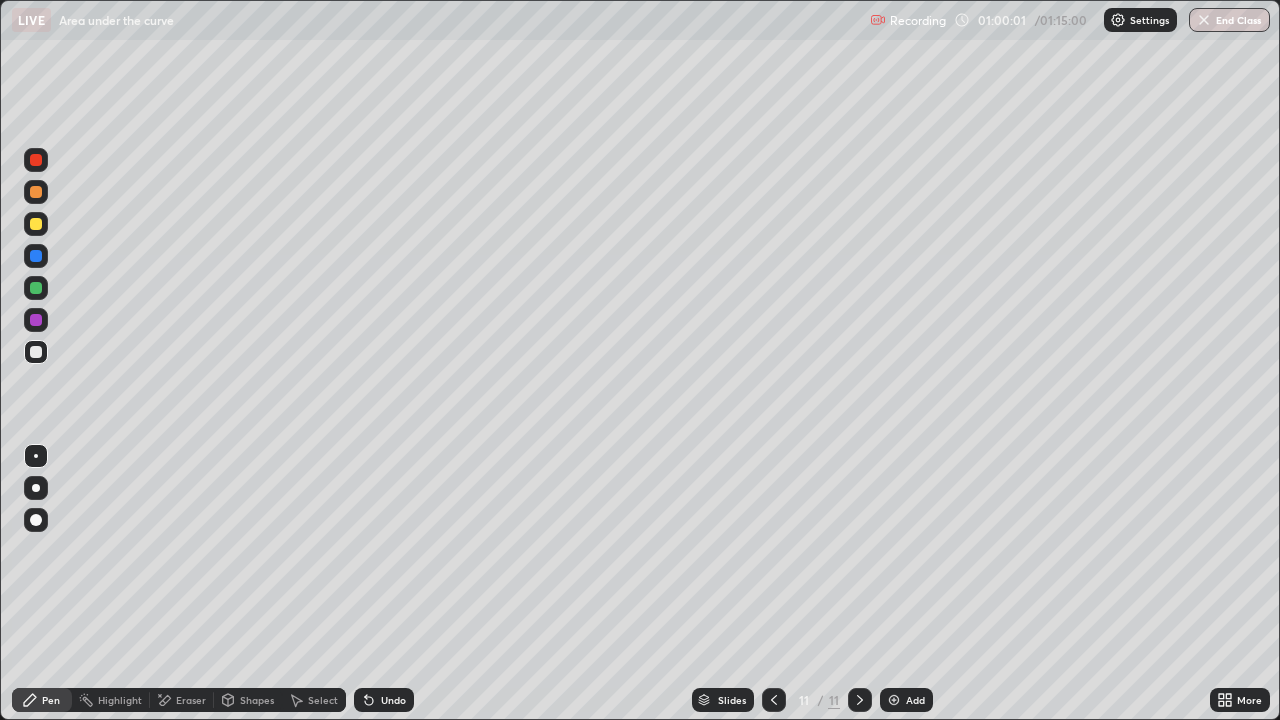 click 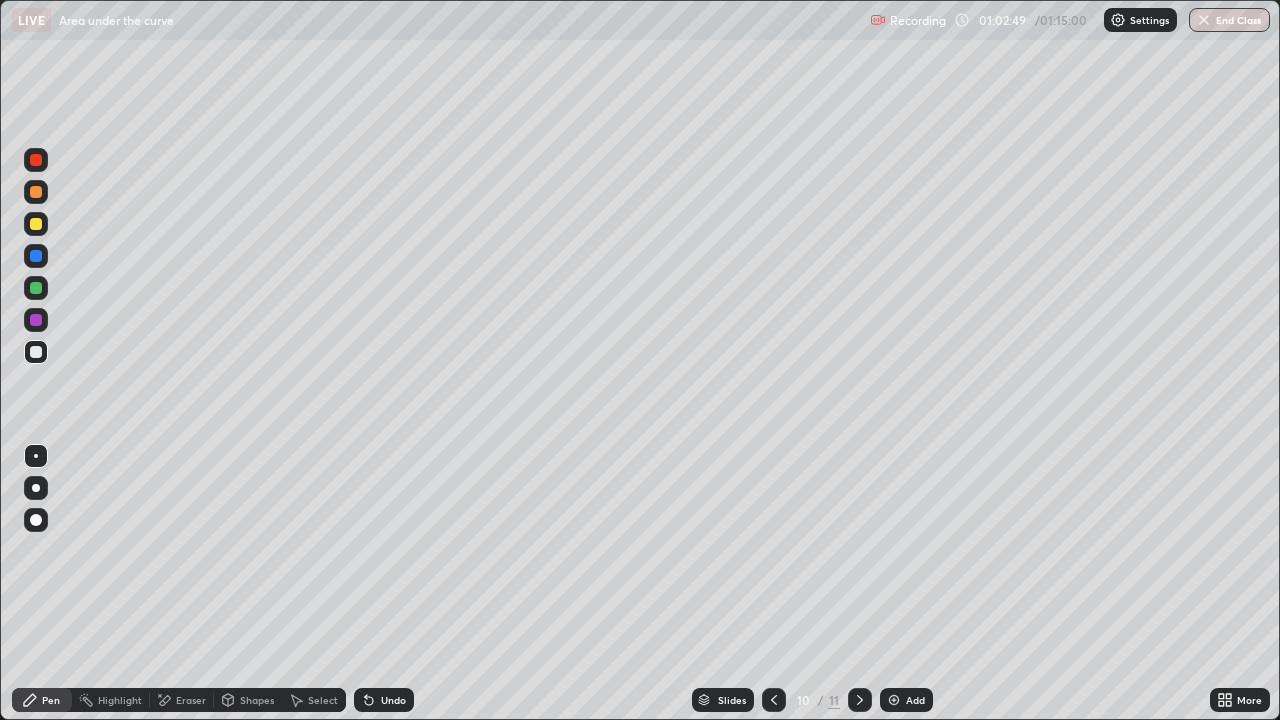 click 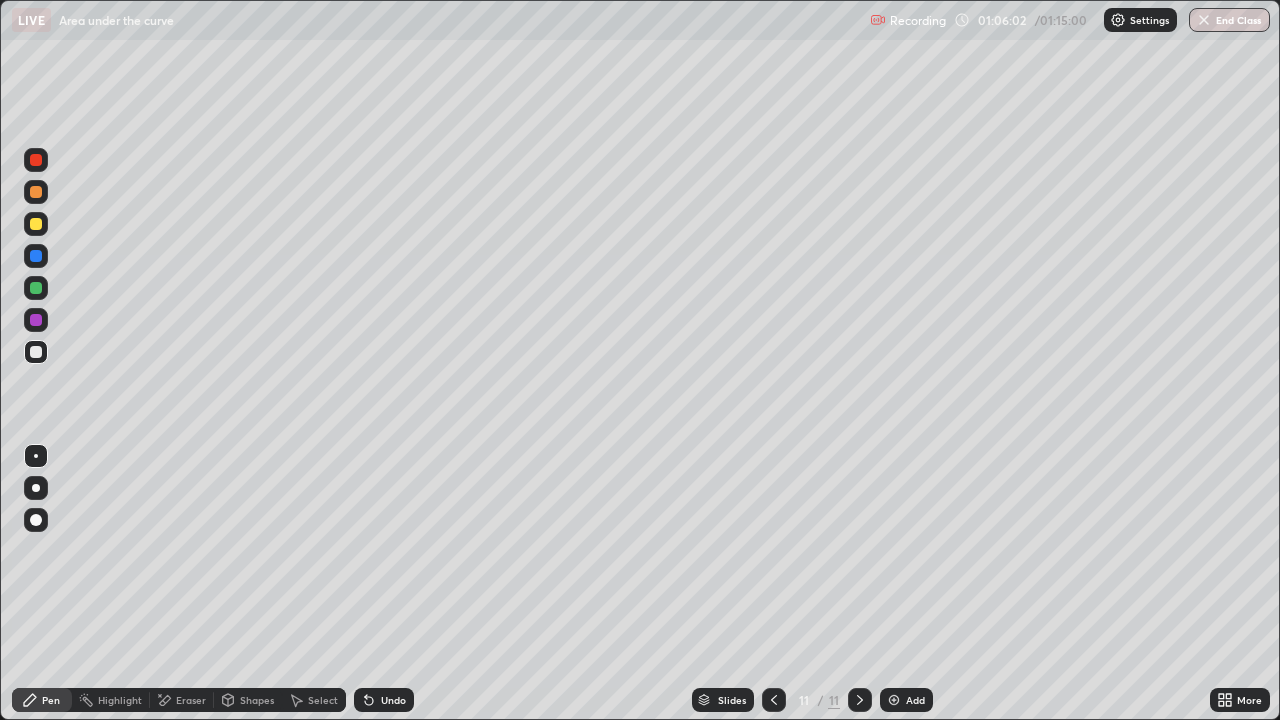 click at bounding box center (894, 700) 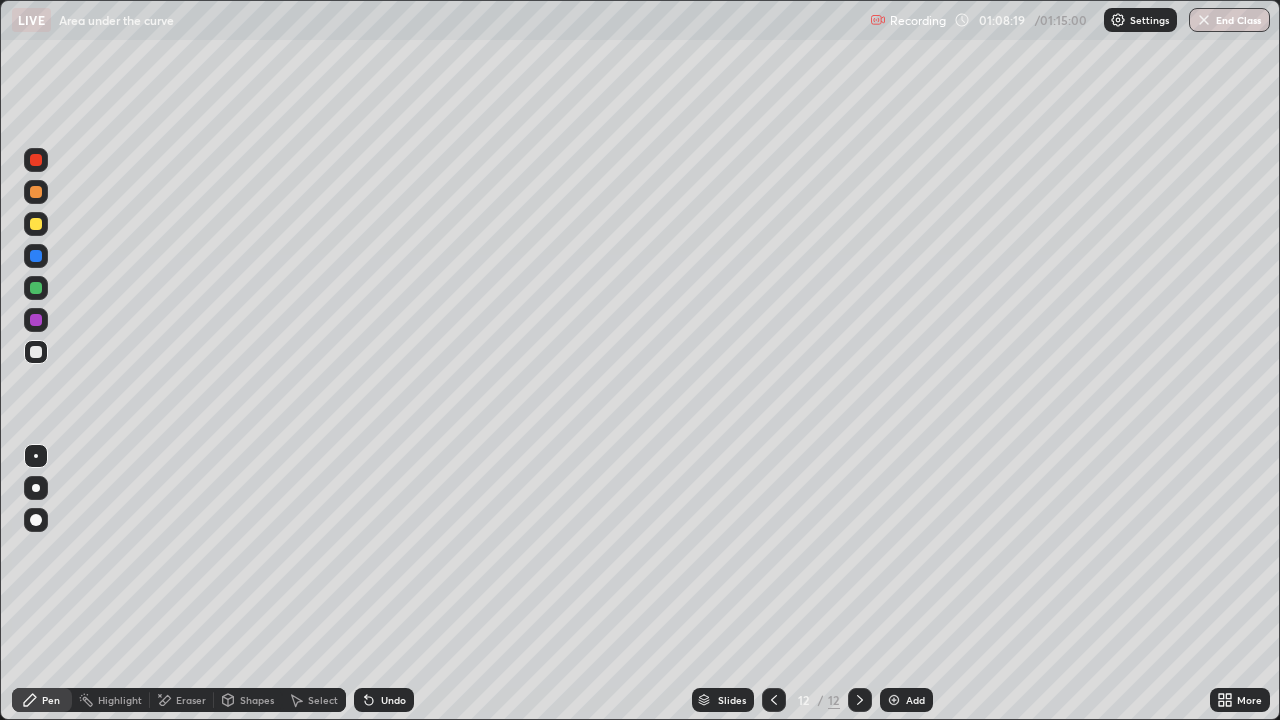 click at bounding box center (894, 700) 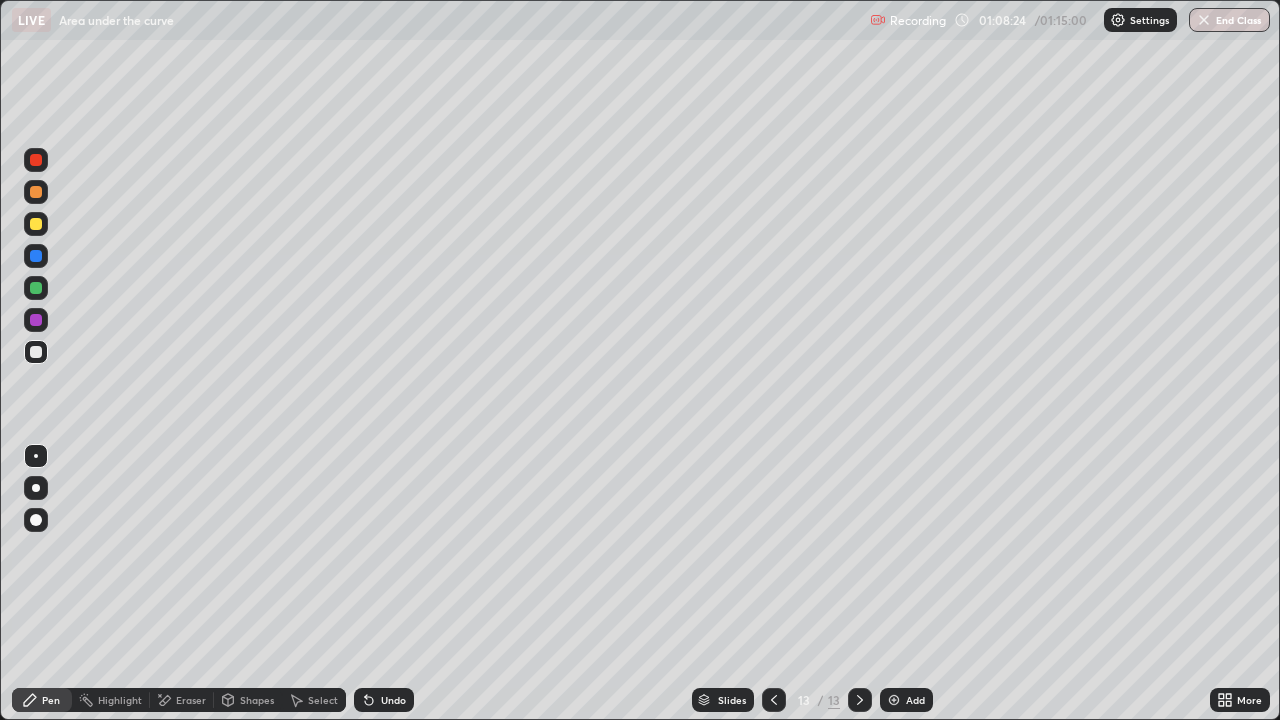 click 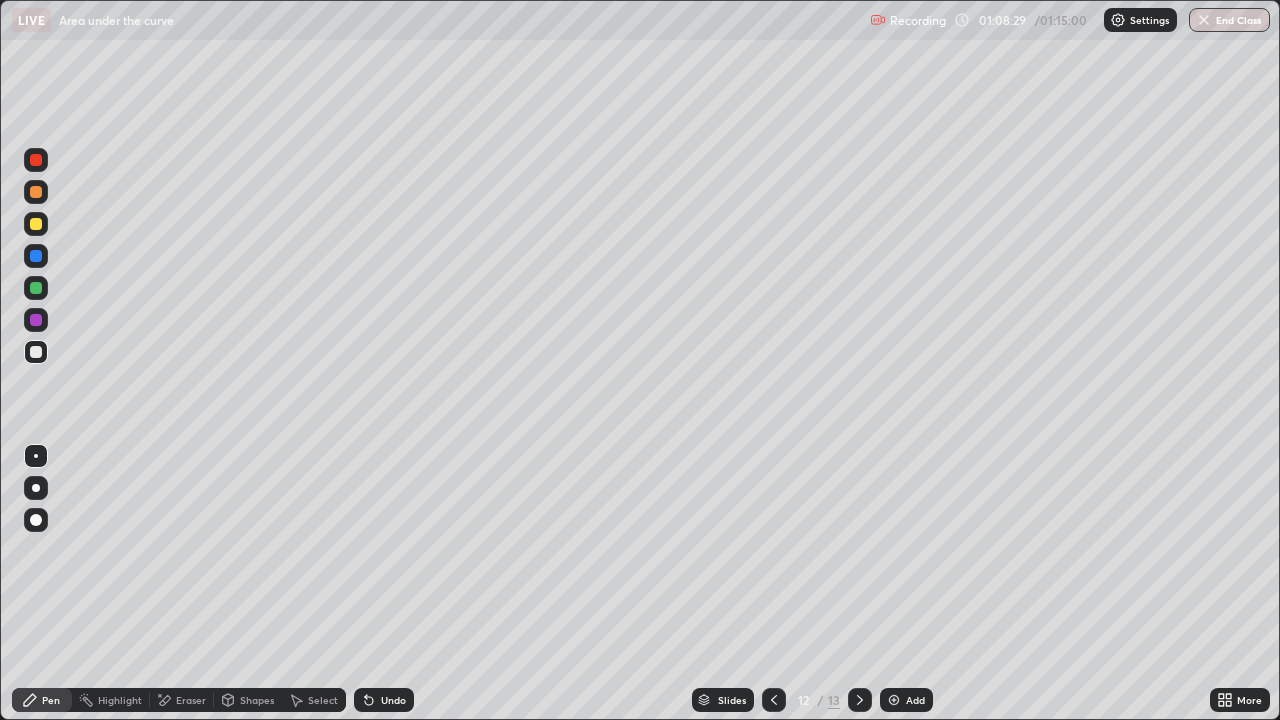 click 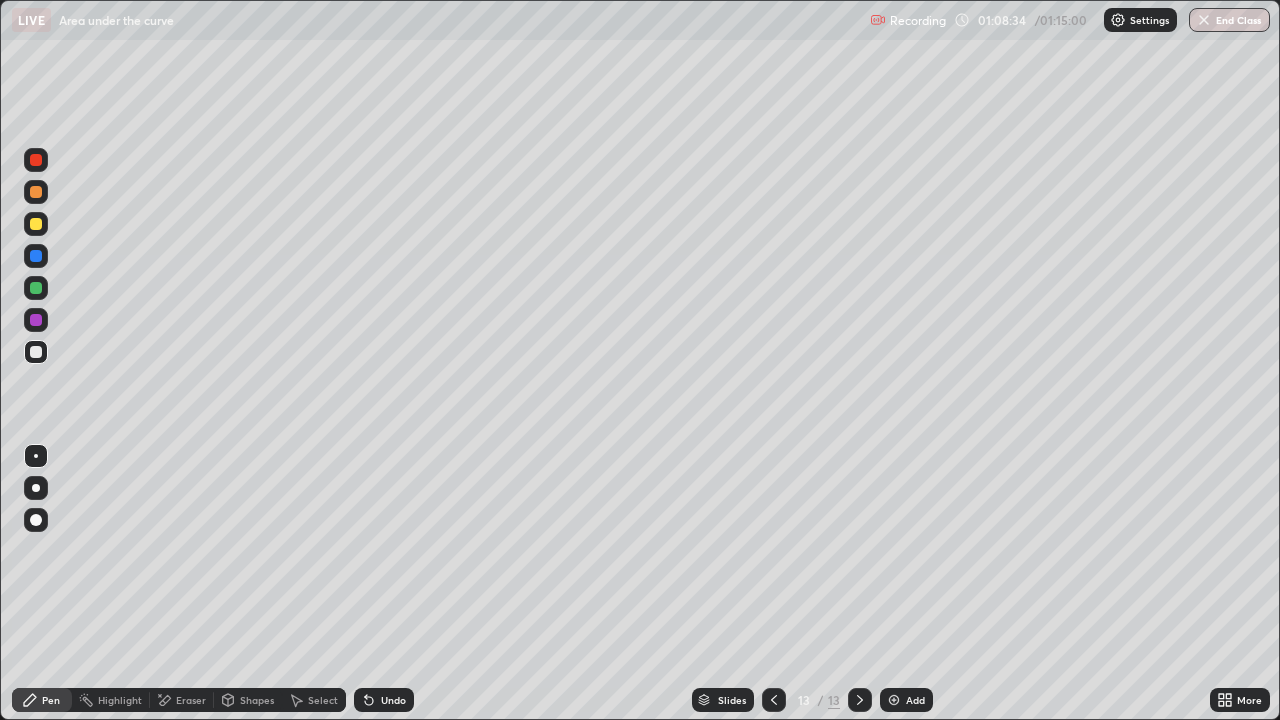 click on "Eraser" at bounding box center (191, 700) 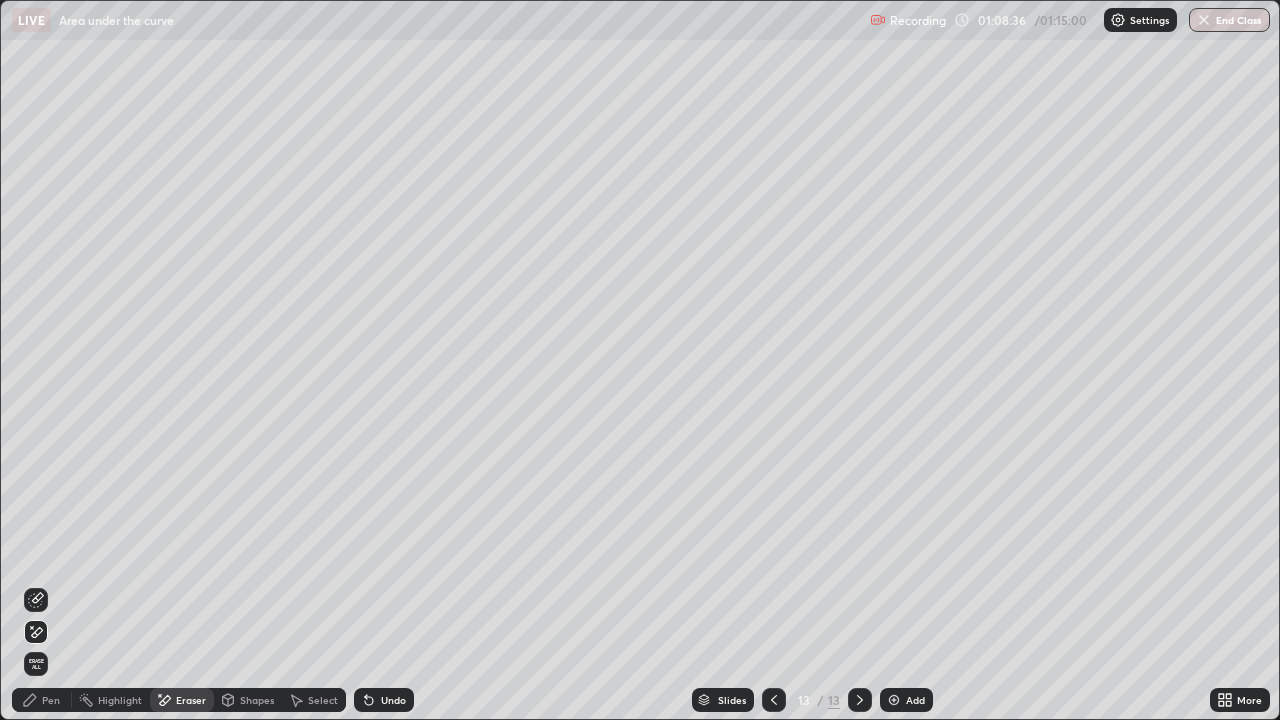 click on "Pen" at bounding box center [51, 700] 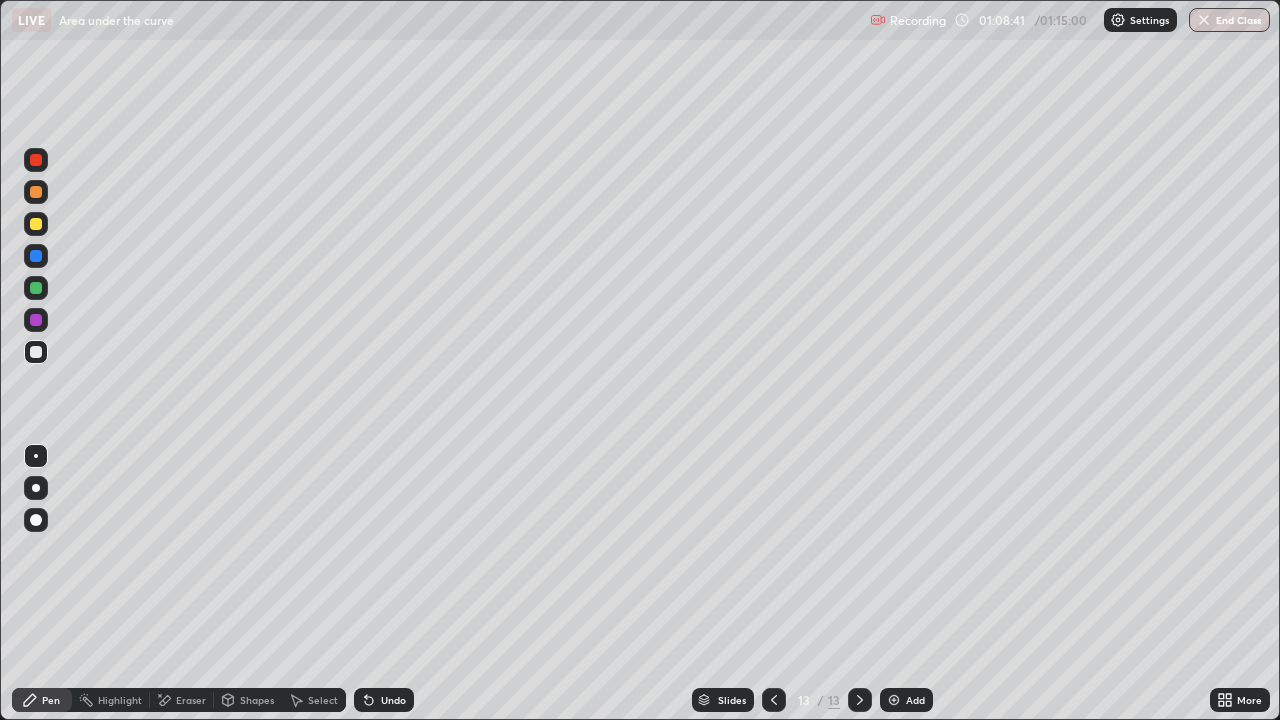 click 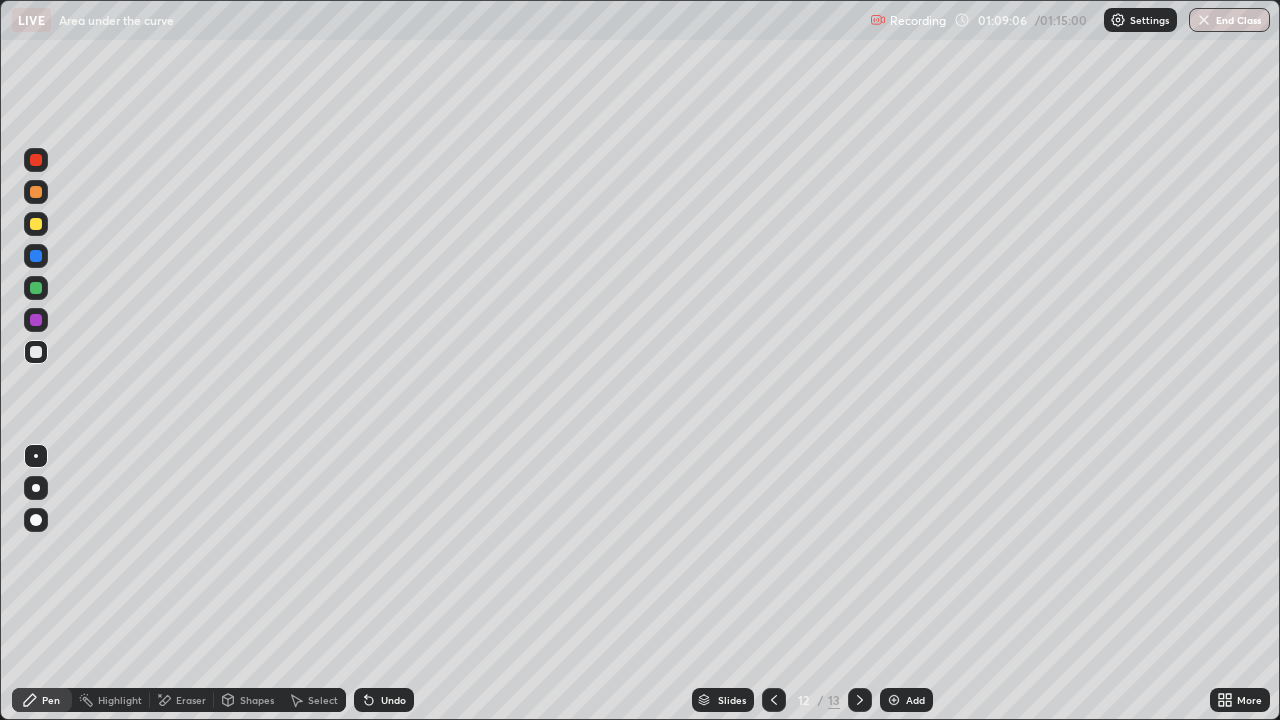 click 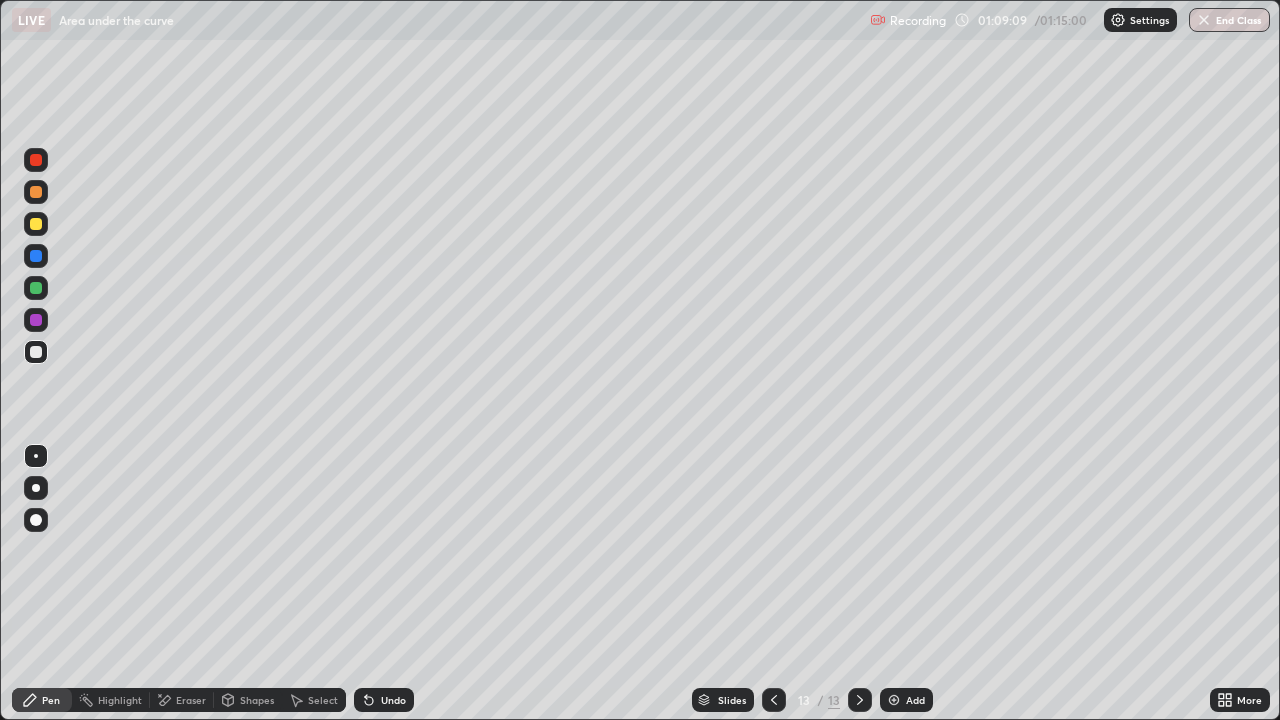 click 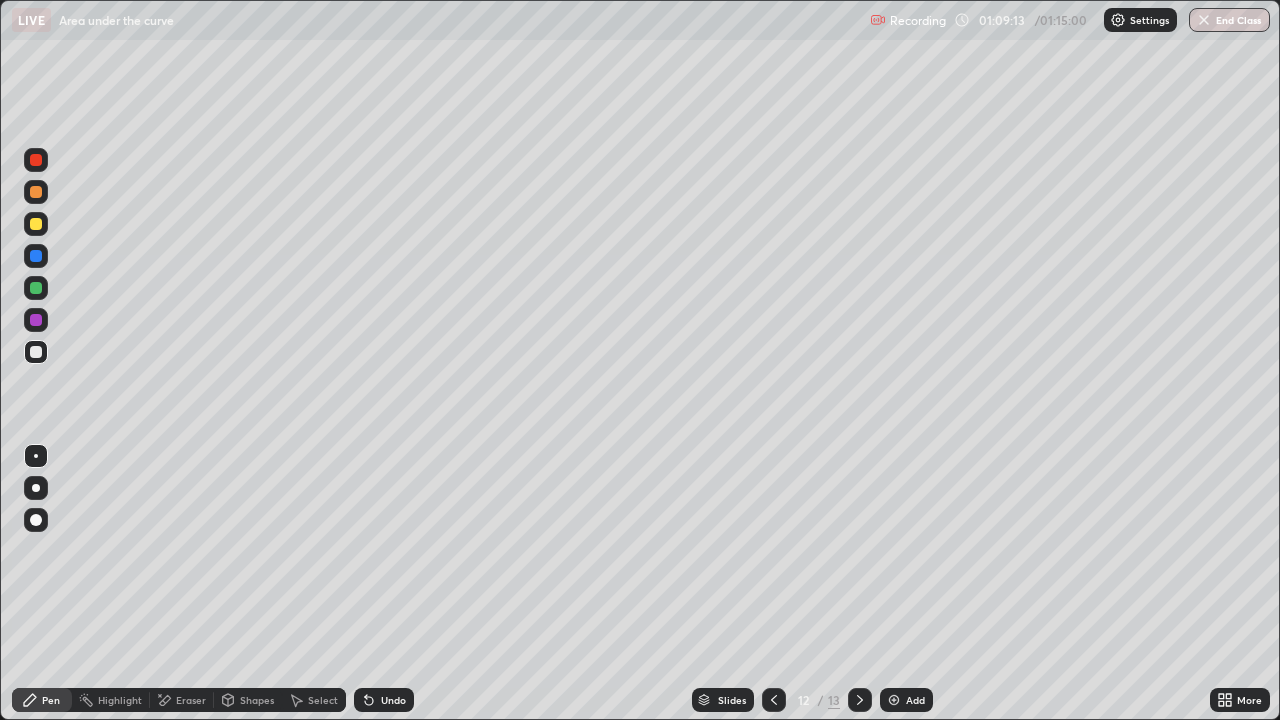 click 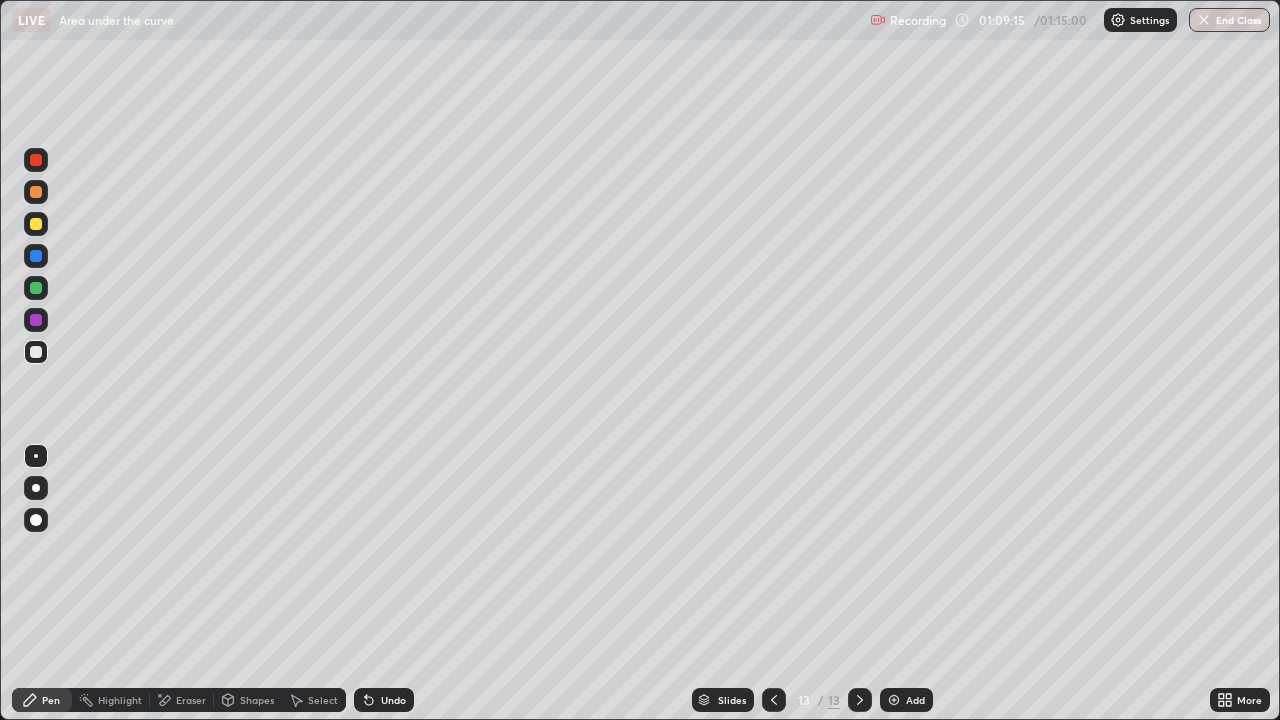 click 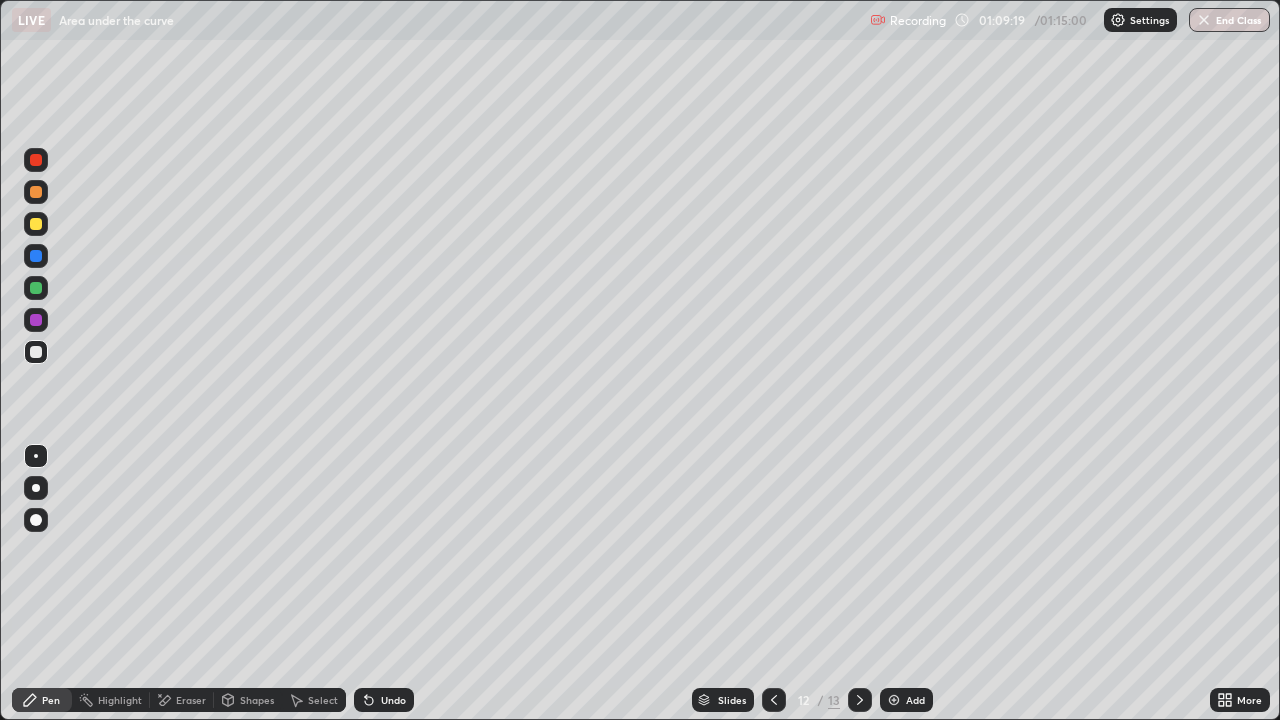 click 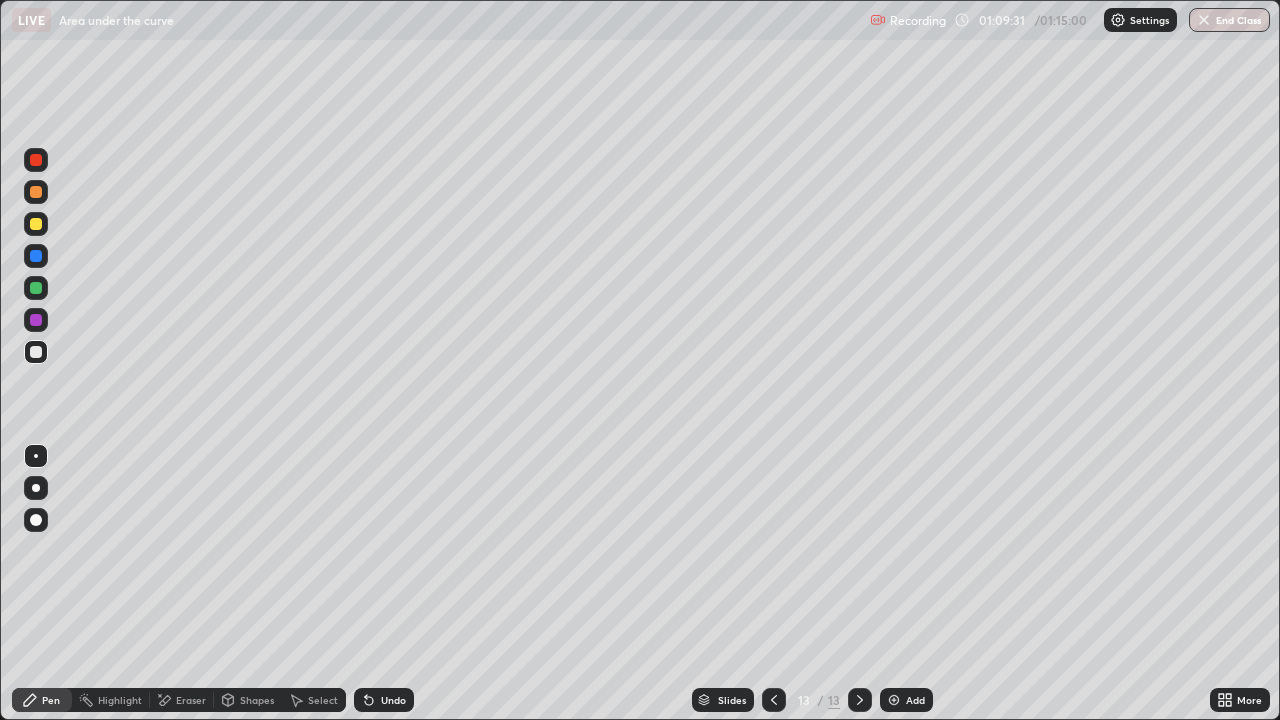 click 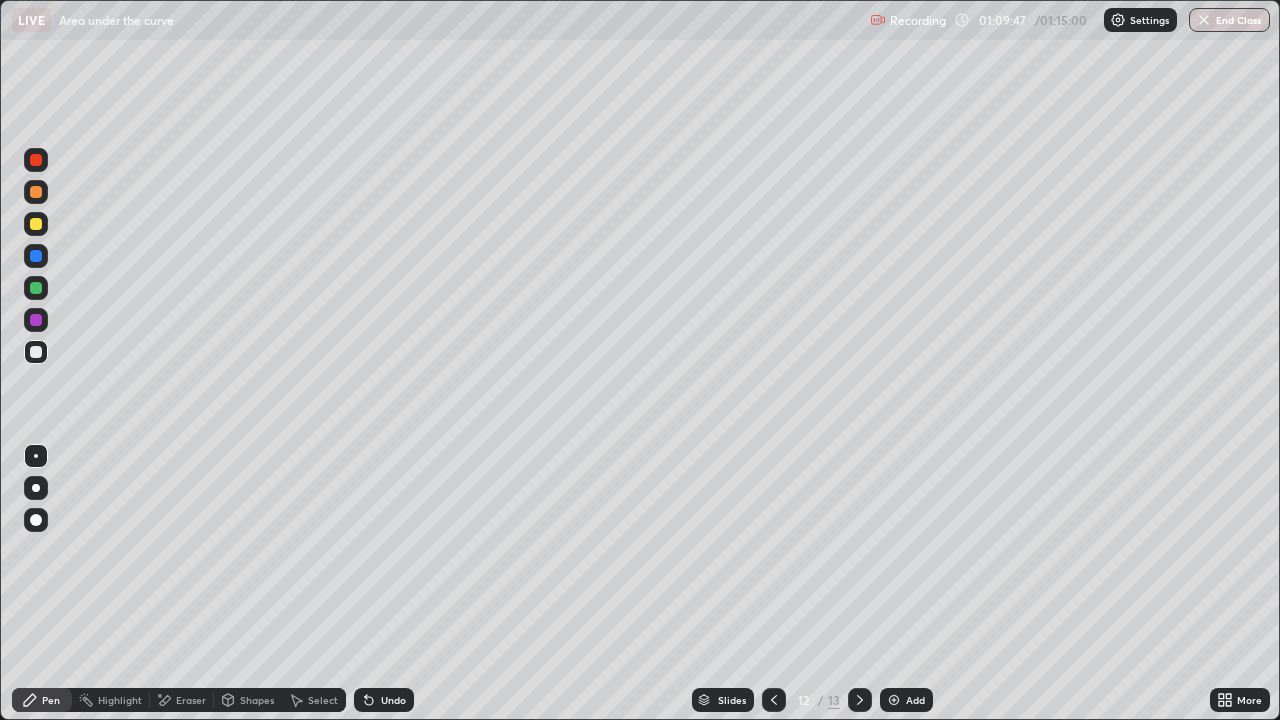 click at bounding box center [1204, 20] 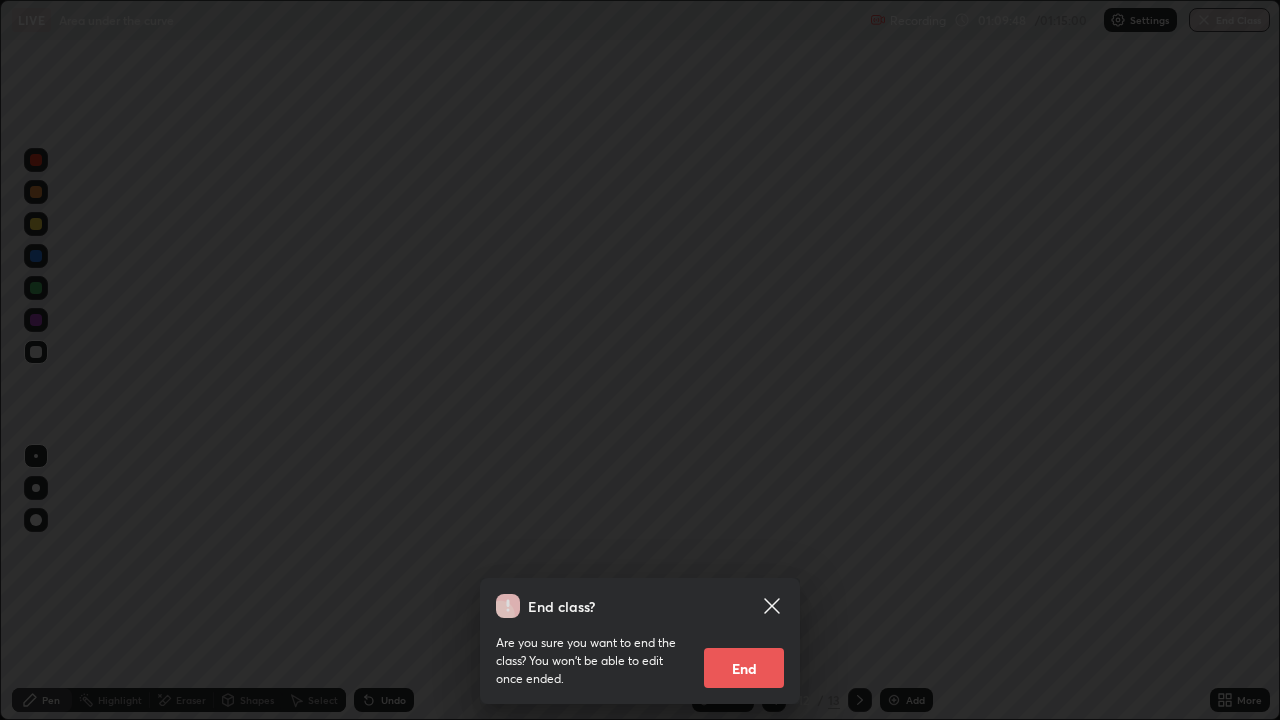 click on "End" at bounding box center [744, 668] 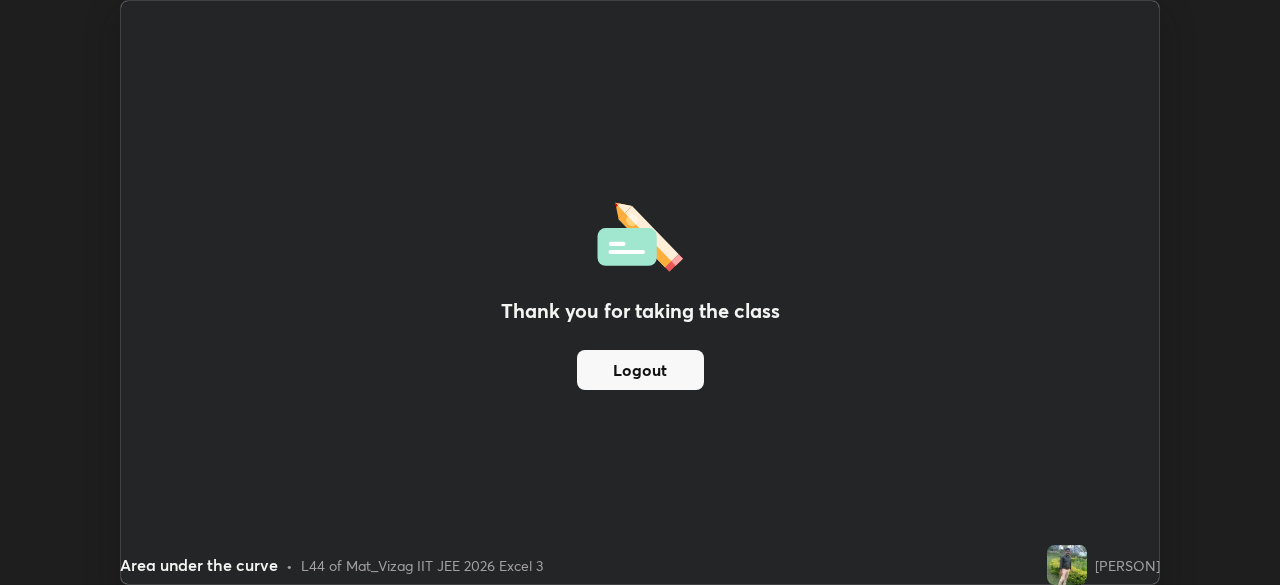 scroll, scrollTop: 585, scrollLeft: 1280, axis: both 